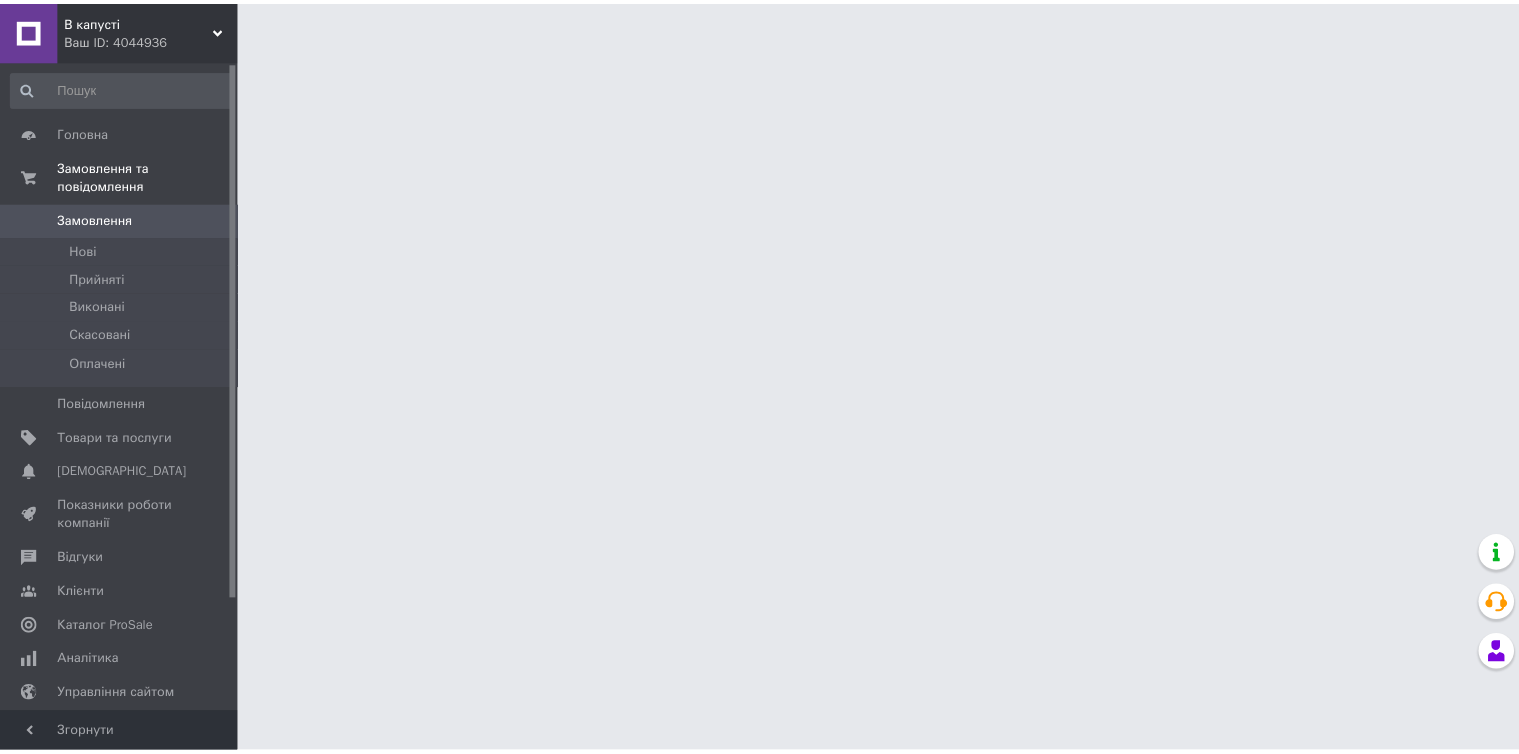 scroll, scrollTop: 0, scrollLeft: 0, axis: both 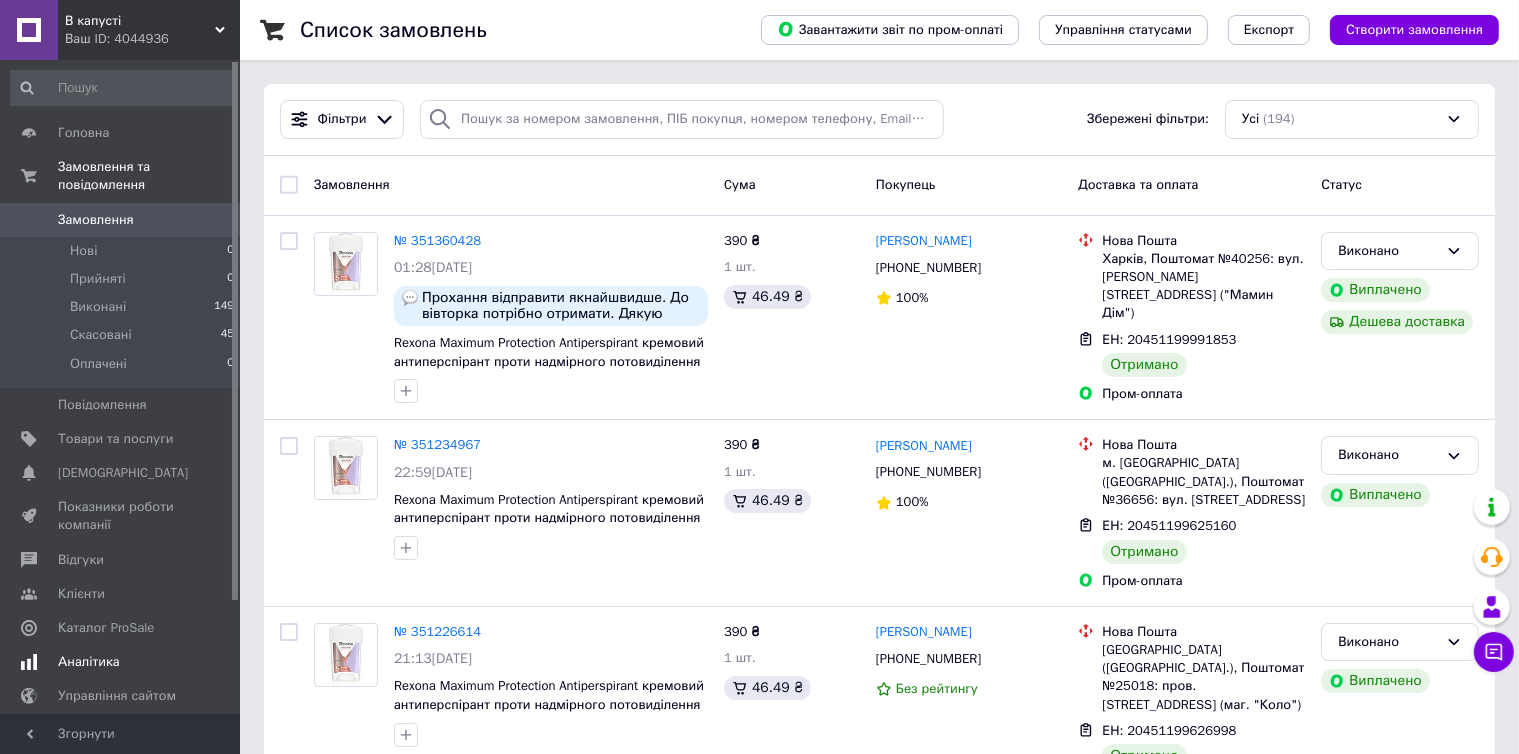 click on "Аналітика" at bounding box center [89, 662] 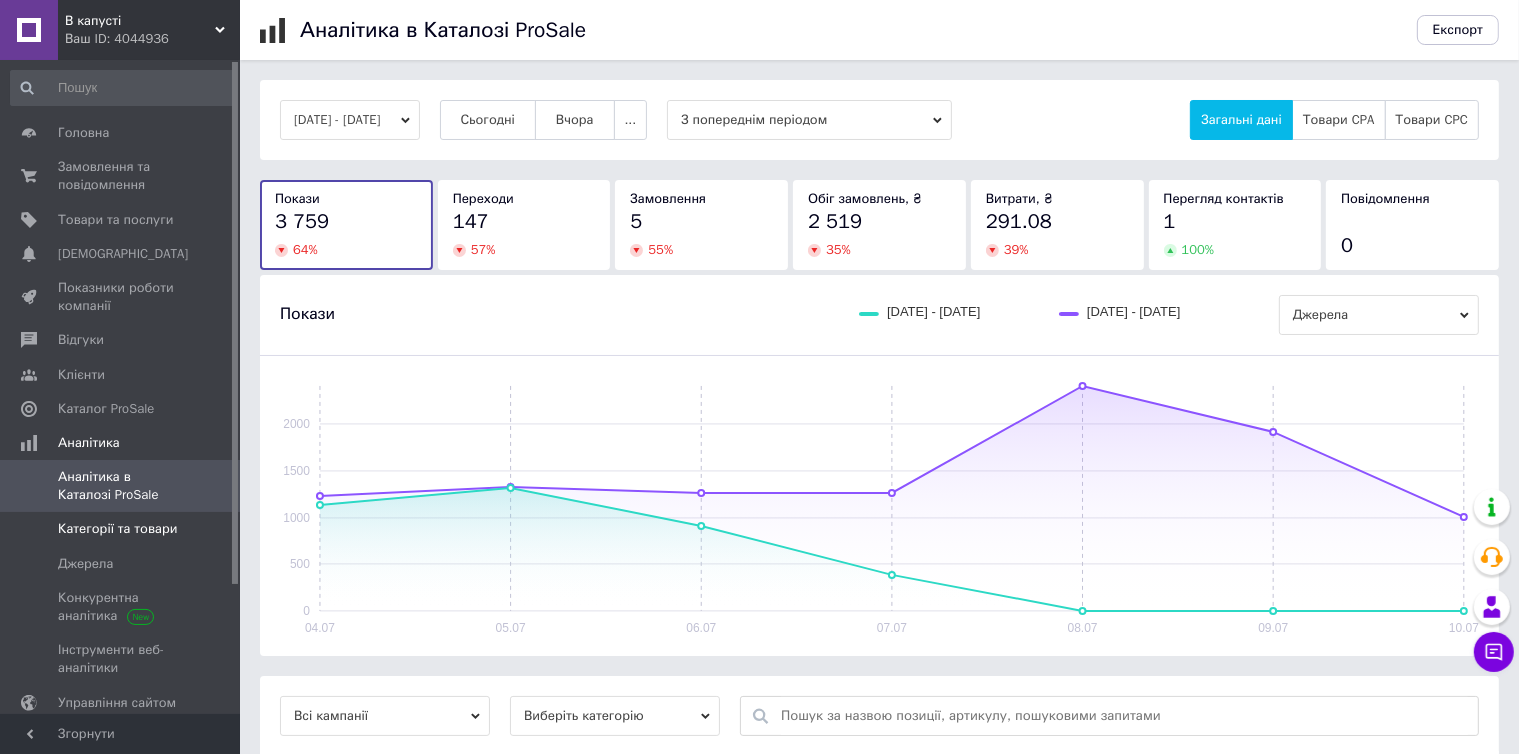 click on "Категорії та товари" at bounding box center (117, 529) 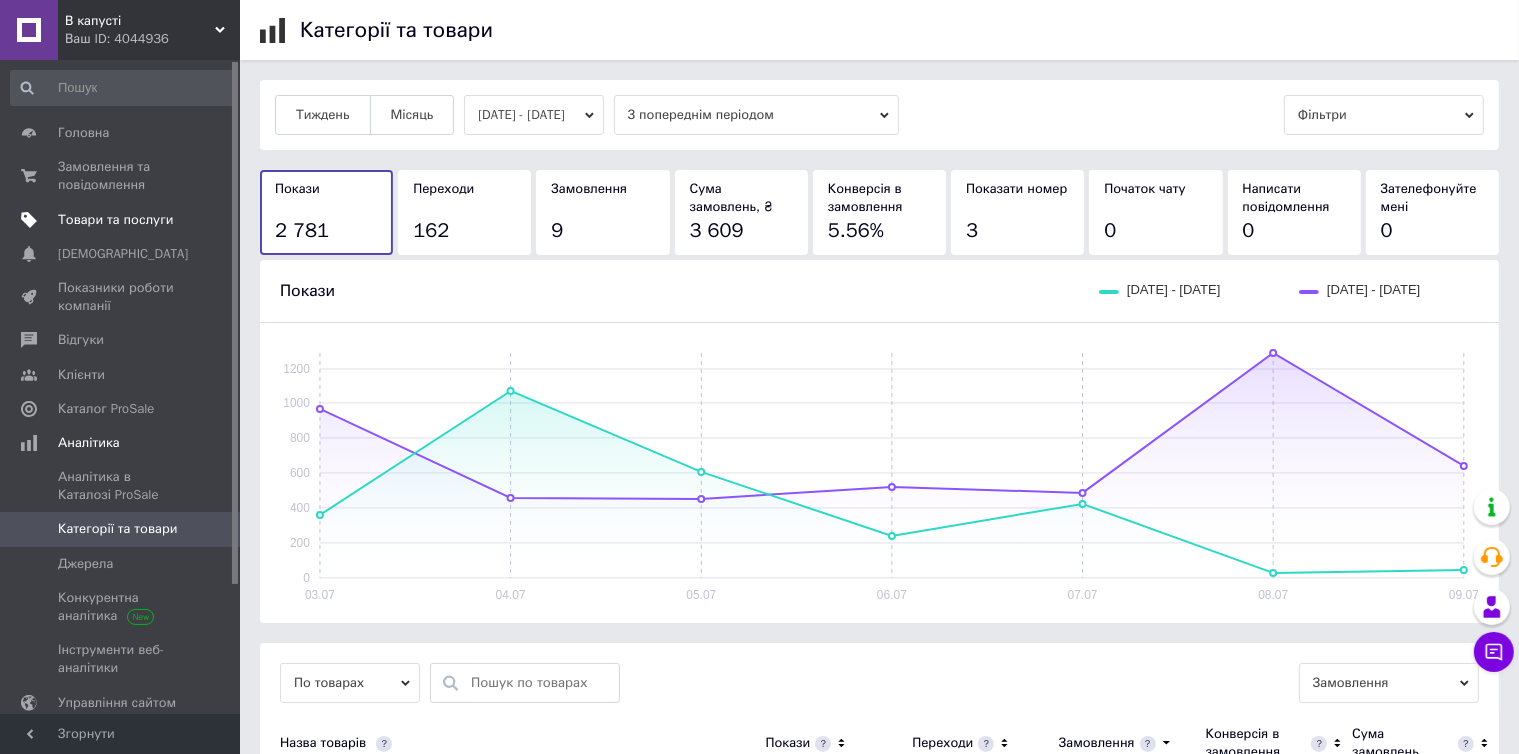 click on "Товари та послуги" at bounding box center [123, 220] 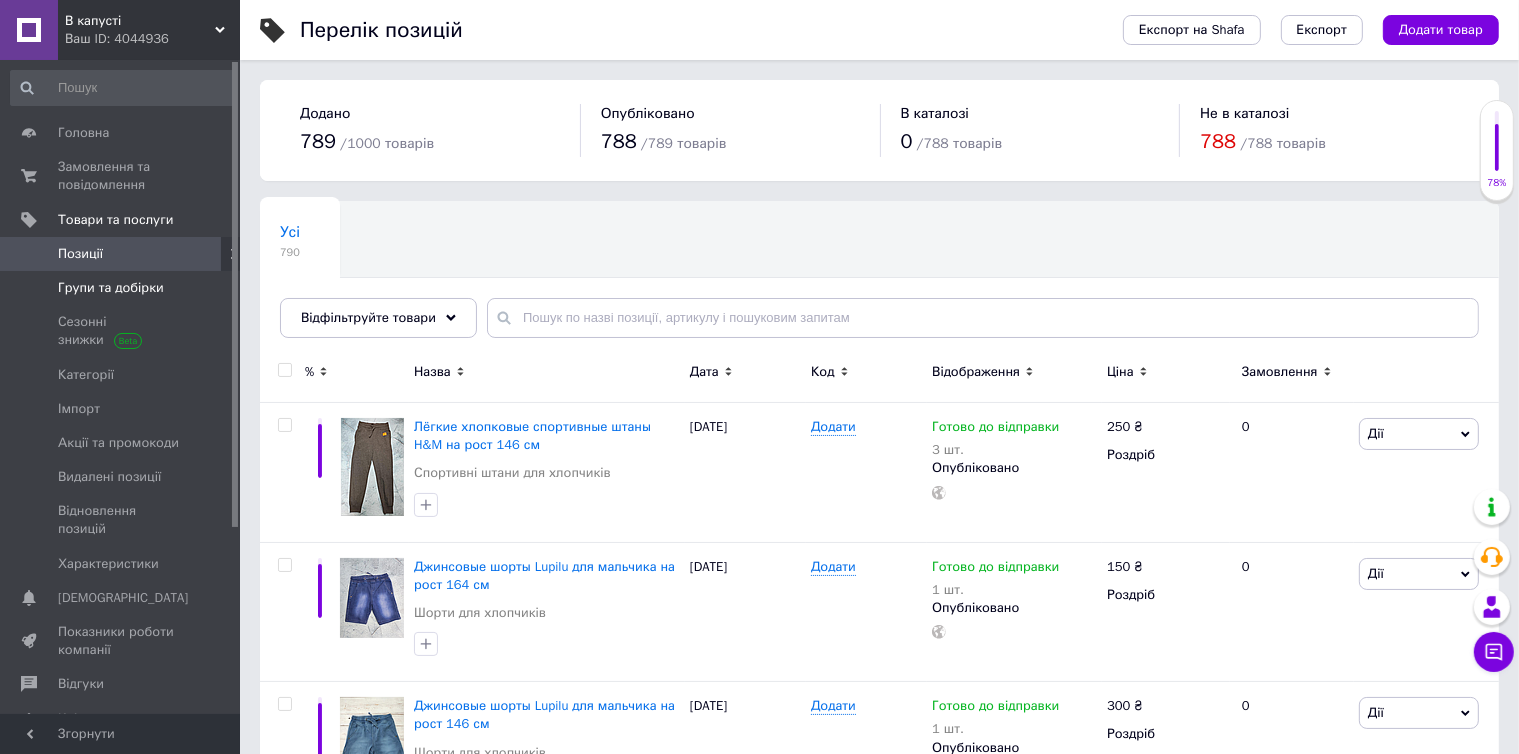 click on "Групи та добірки" at bounding box center (111, 288) 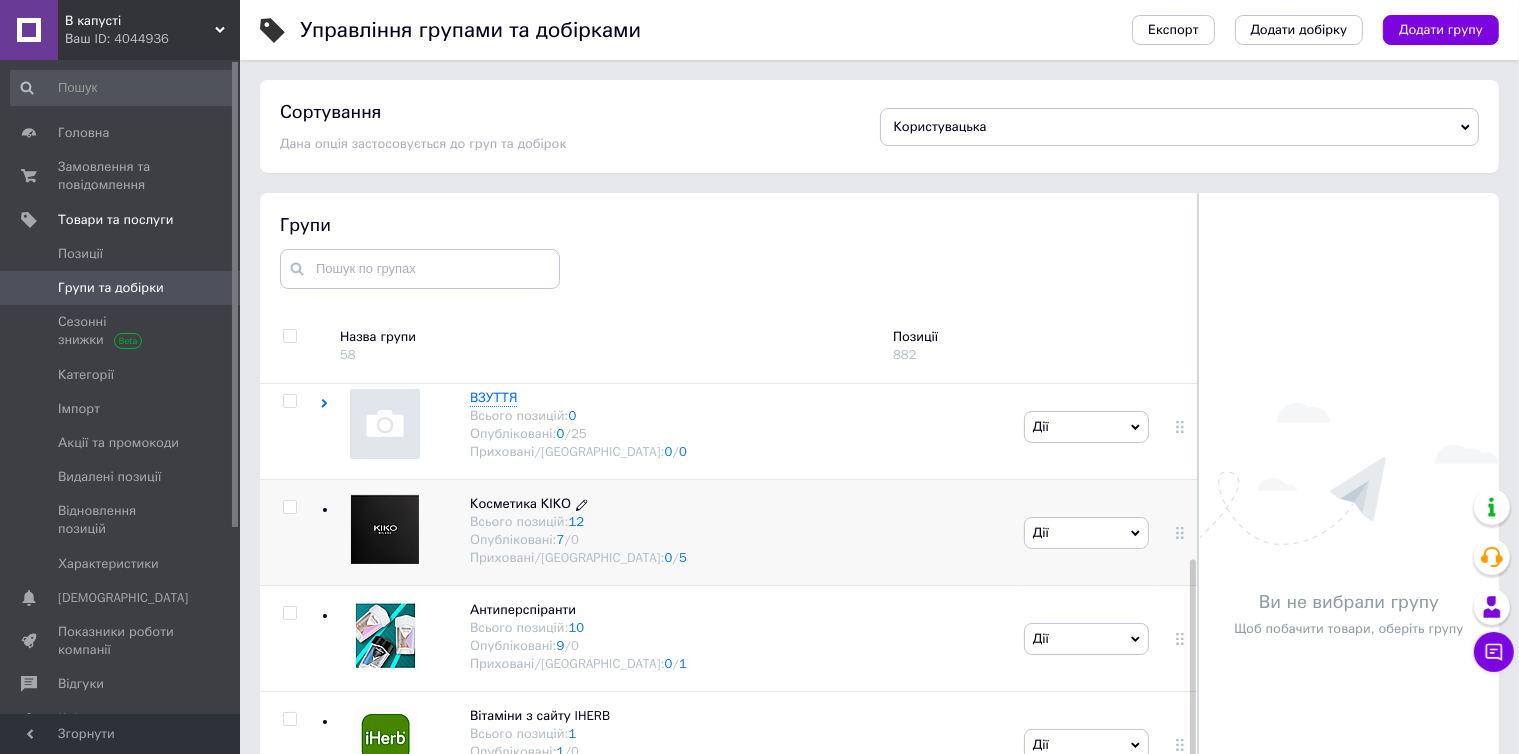 scroll, scrollTop: 400, scrollLeft: 0, axis: vertical 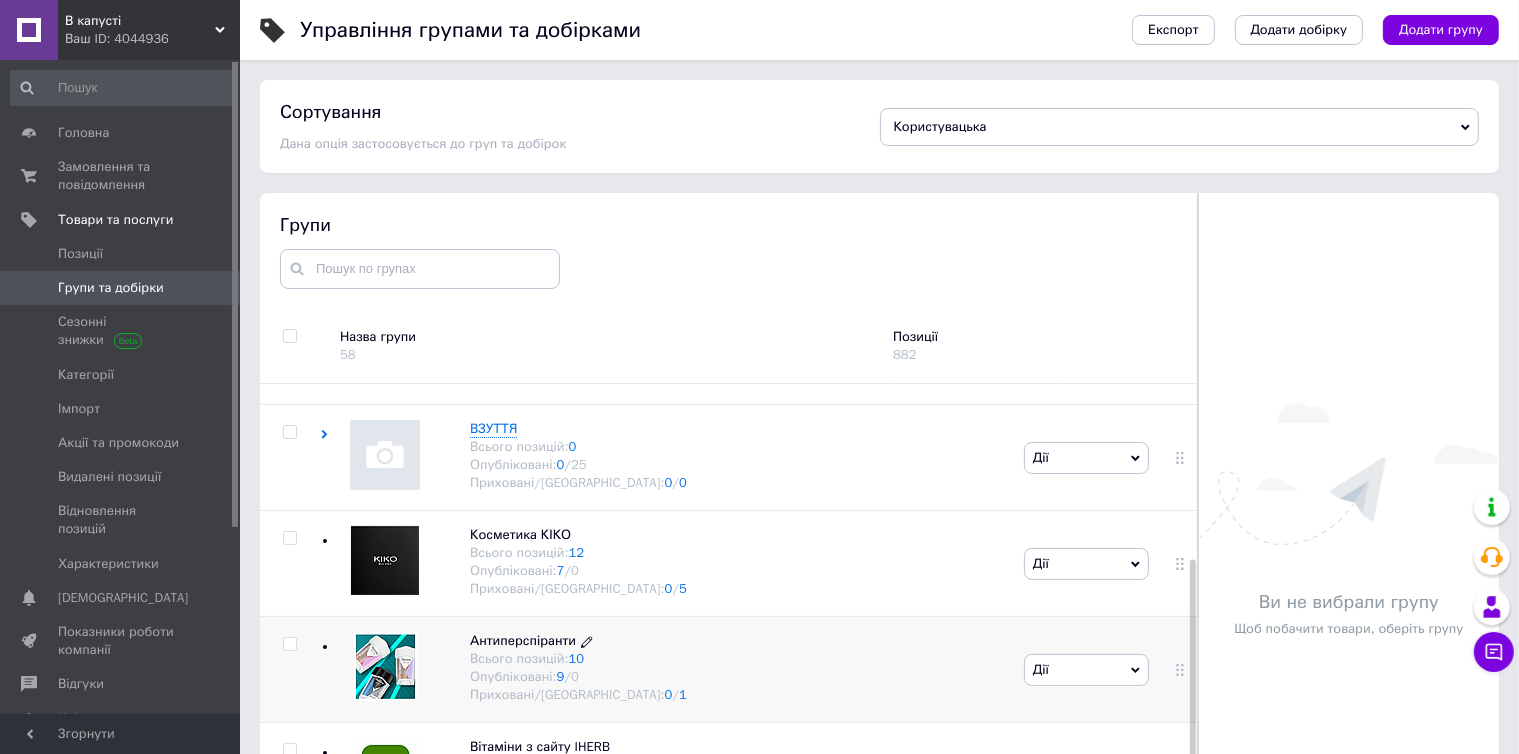 click on "Антиперспіранти" at bounding box center (523, 640) 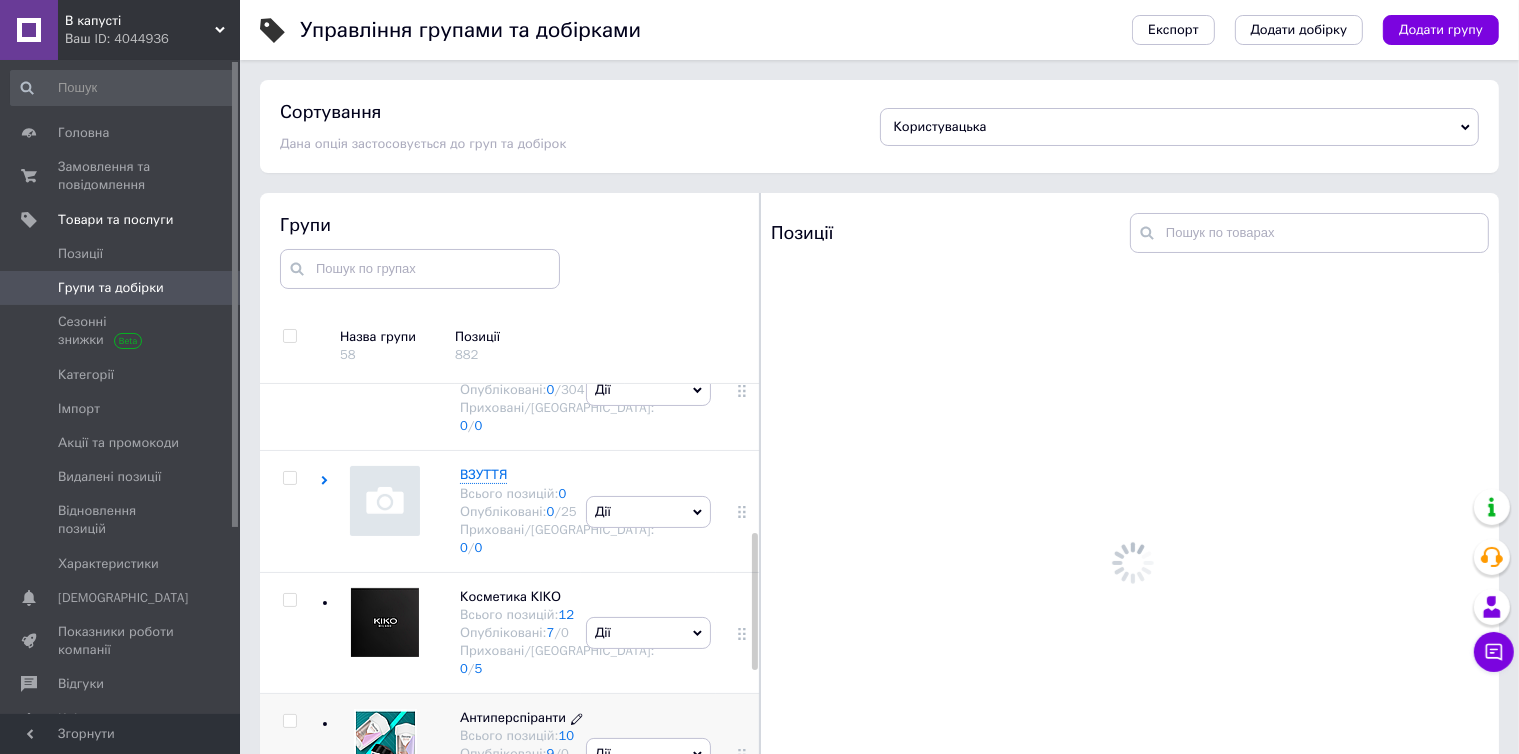 scroll, scrollTop: 498, scrollLeft: 0, axis: vertical 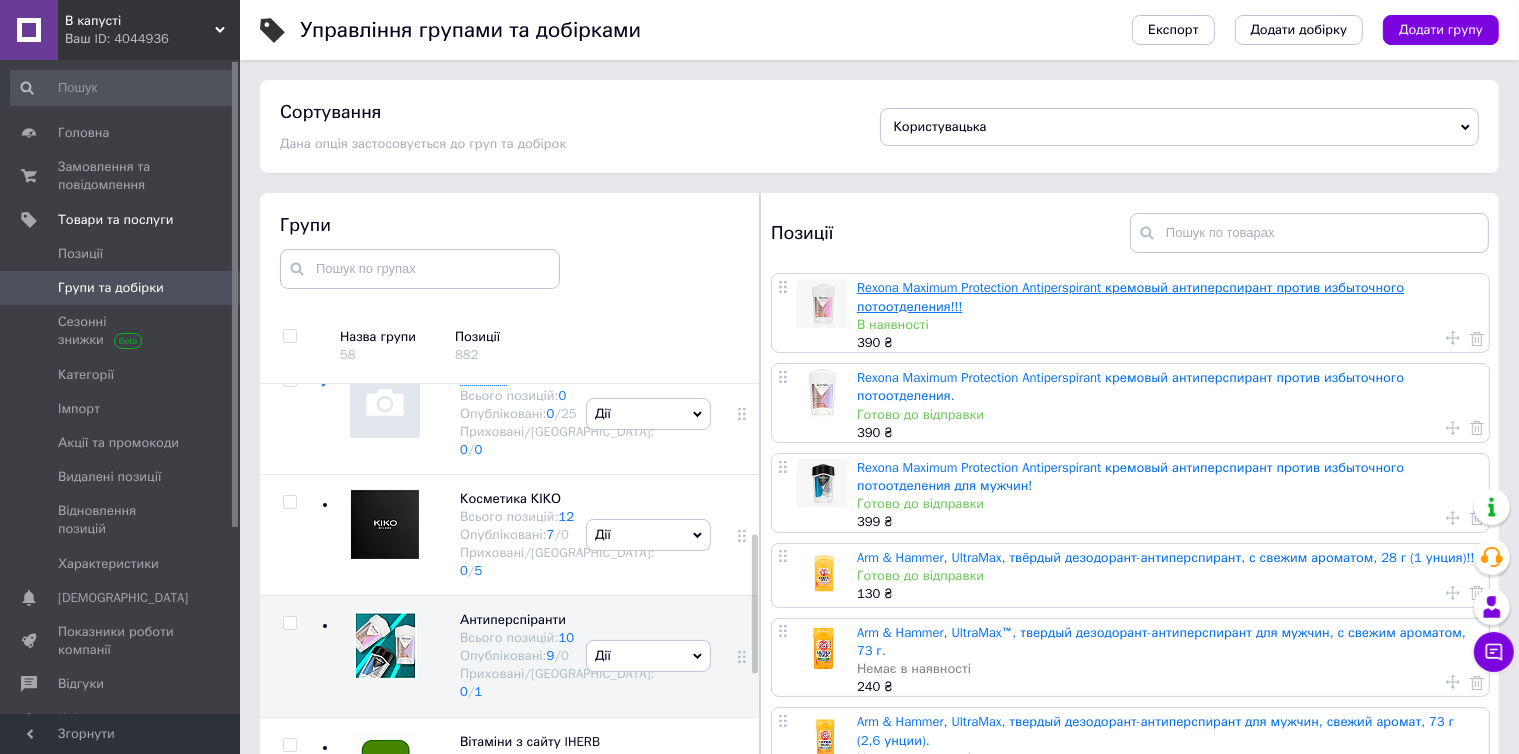 click on "Rexona Maximum Protection Antiperspirant кремовый антиперспирант против избыточного потоотделения!!!" at bounding box center [1130, 296] 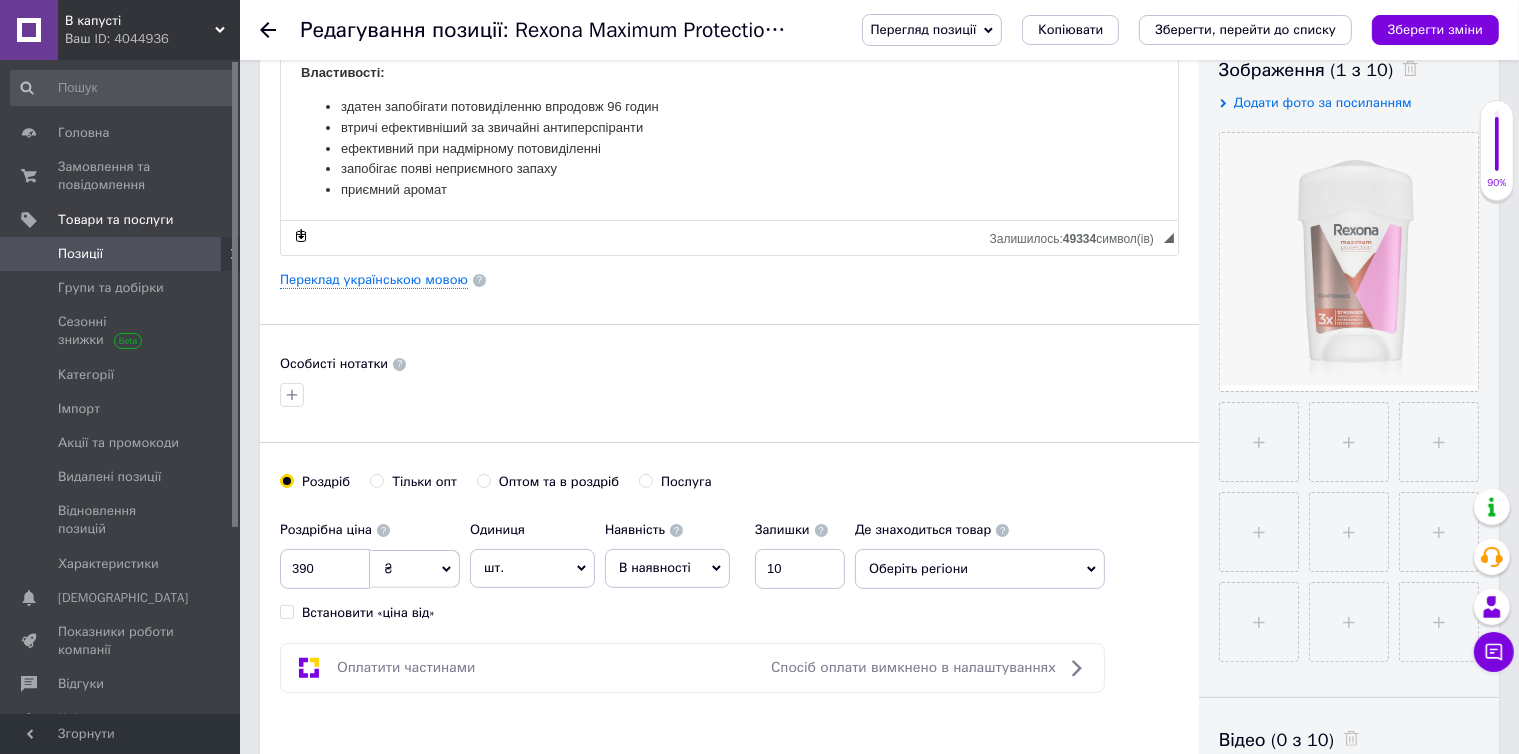 scroll, scrollTop: 400, scrollLeft: 0, axis: vertical 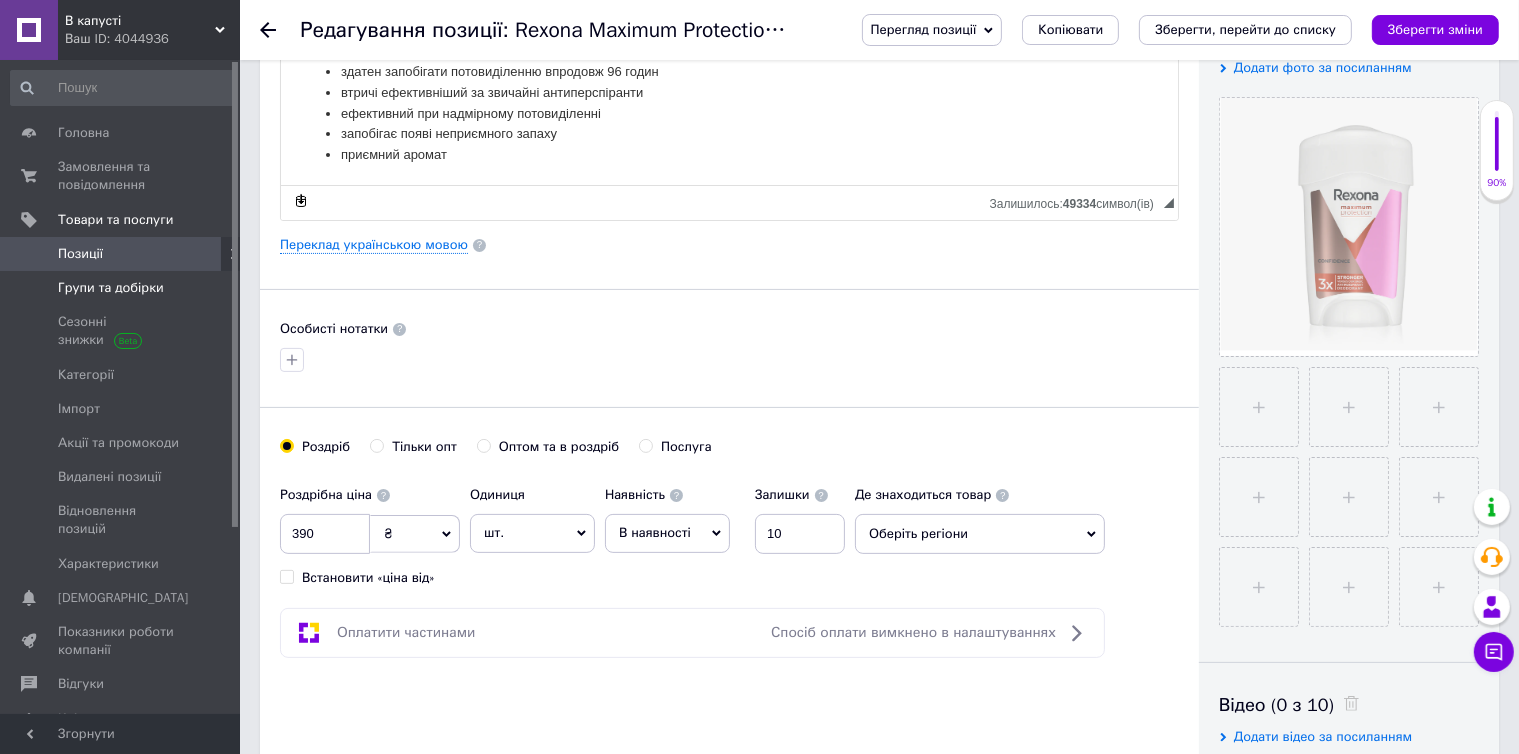 click on "Групи та добірки" at bounding box center (111, 288) 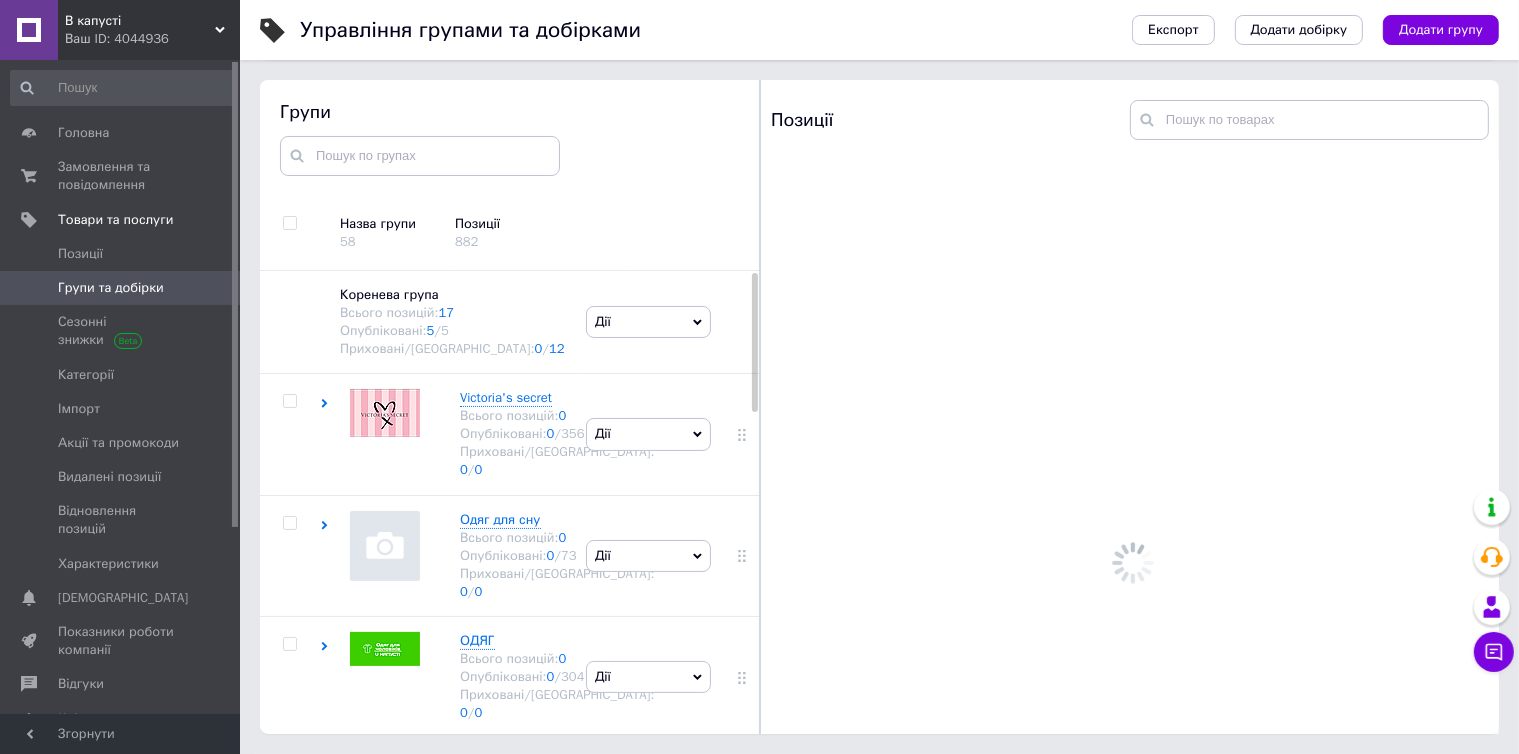 scroll, scrollTop: 113, scrollLeft: 0, axis: vertical 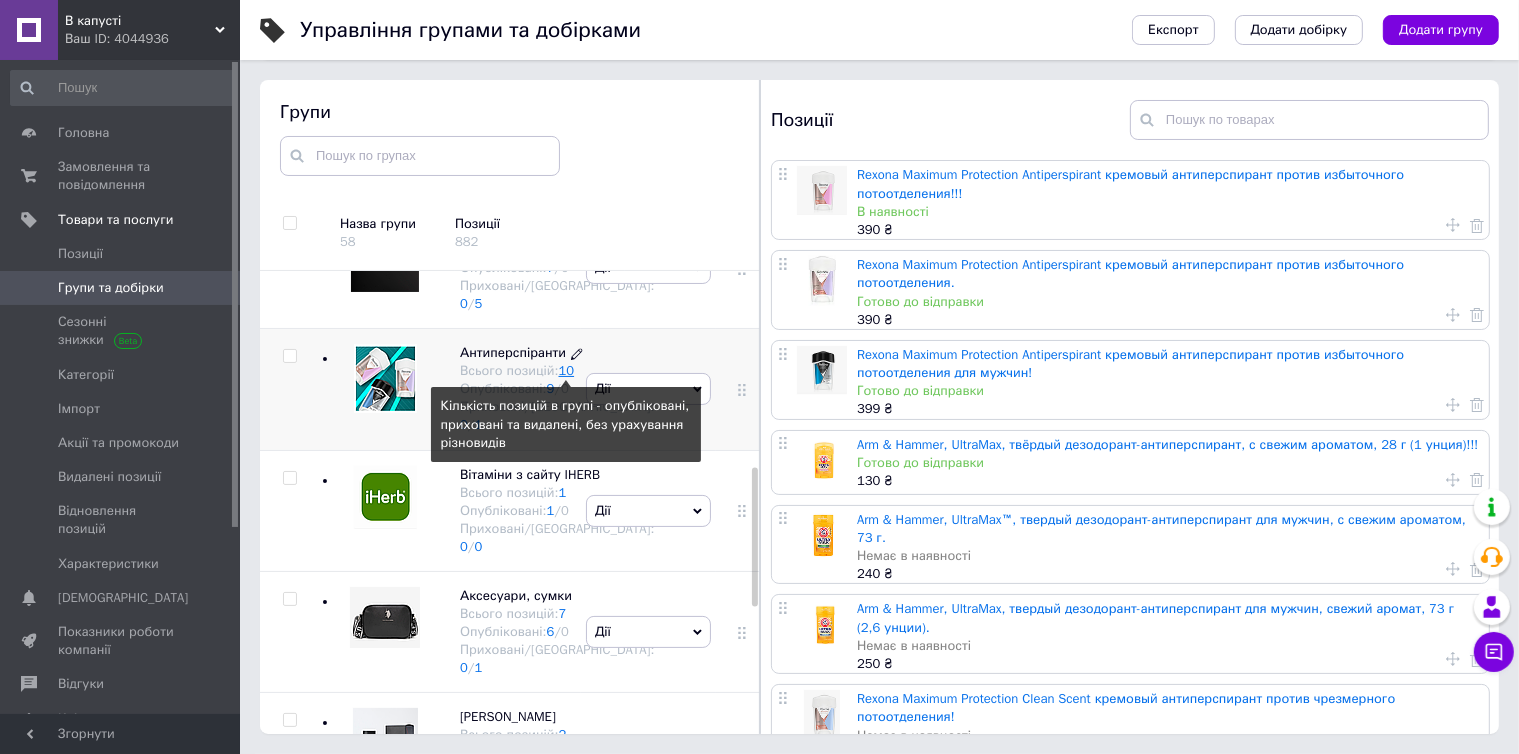 click on "10" at bounding box center [567, 370] 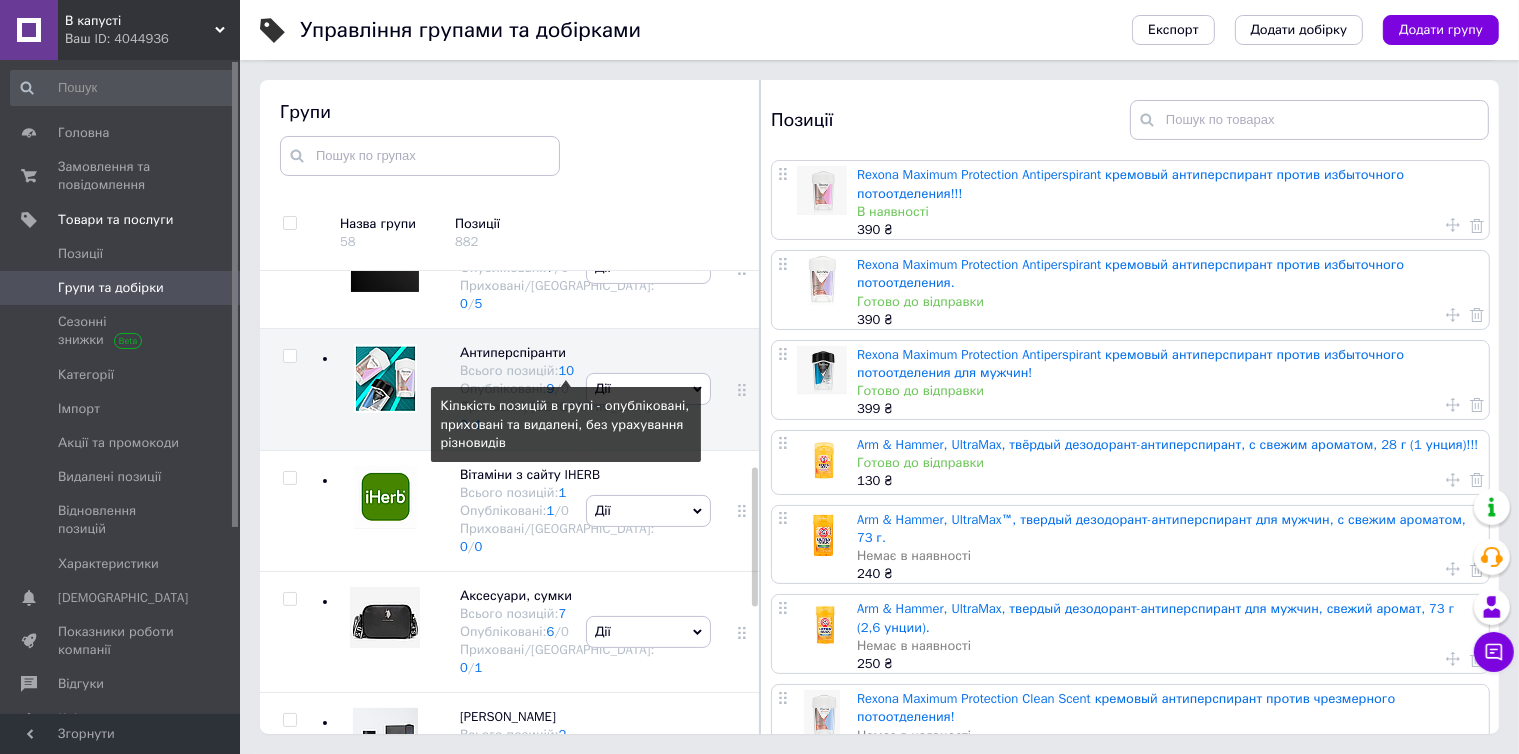 scroll, scrollTop: 0, scrollLeft: 0, axis: both 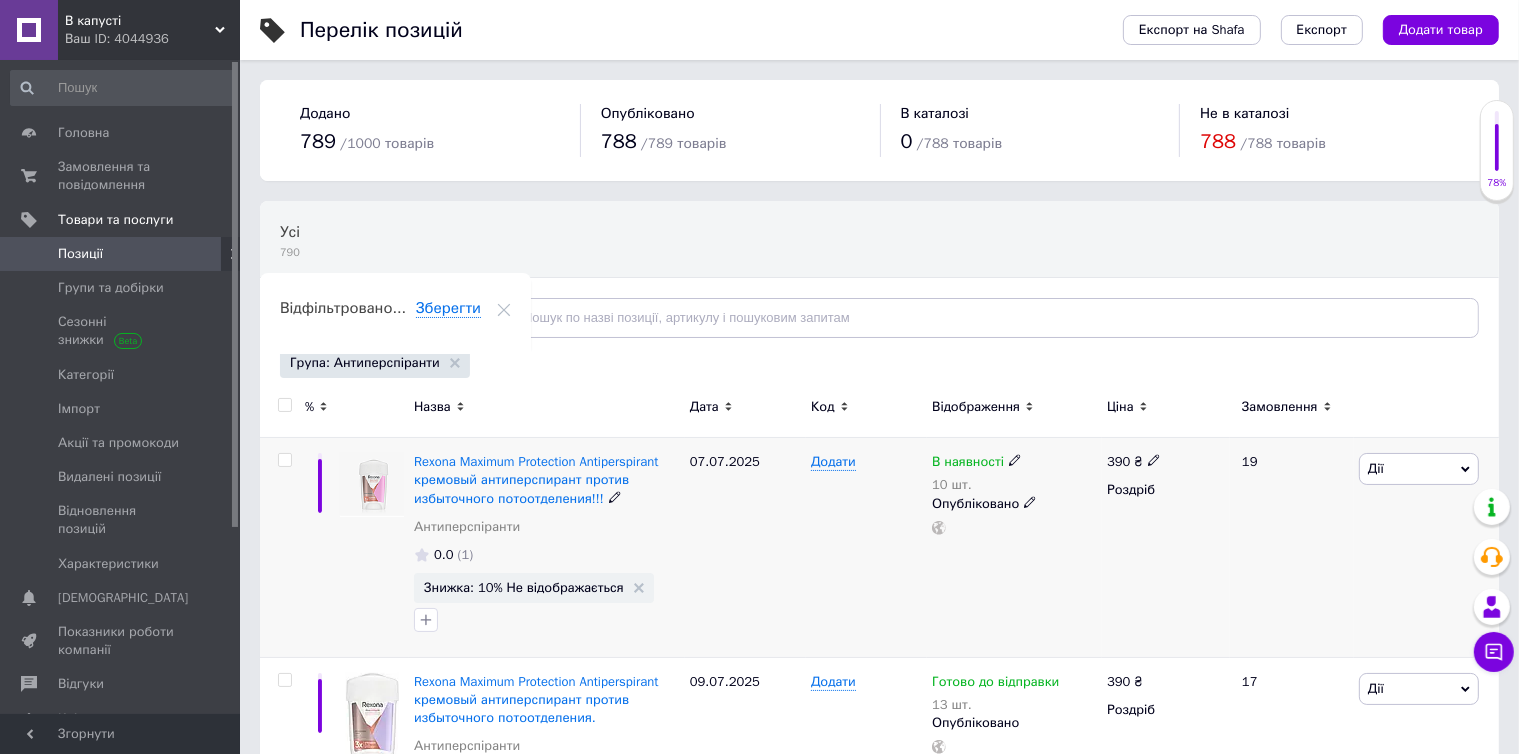 click on "Дії" at bounding box center [1419, 469] 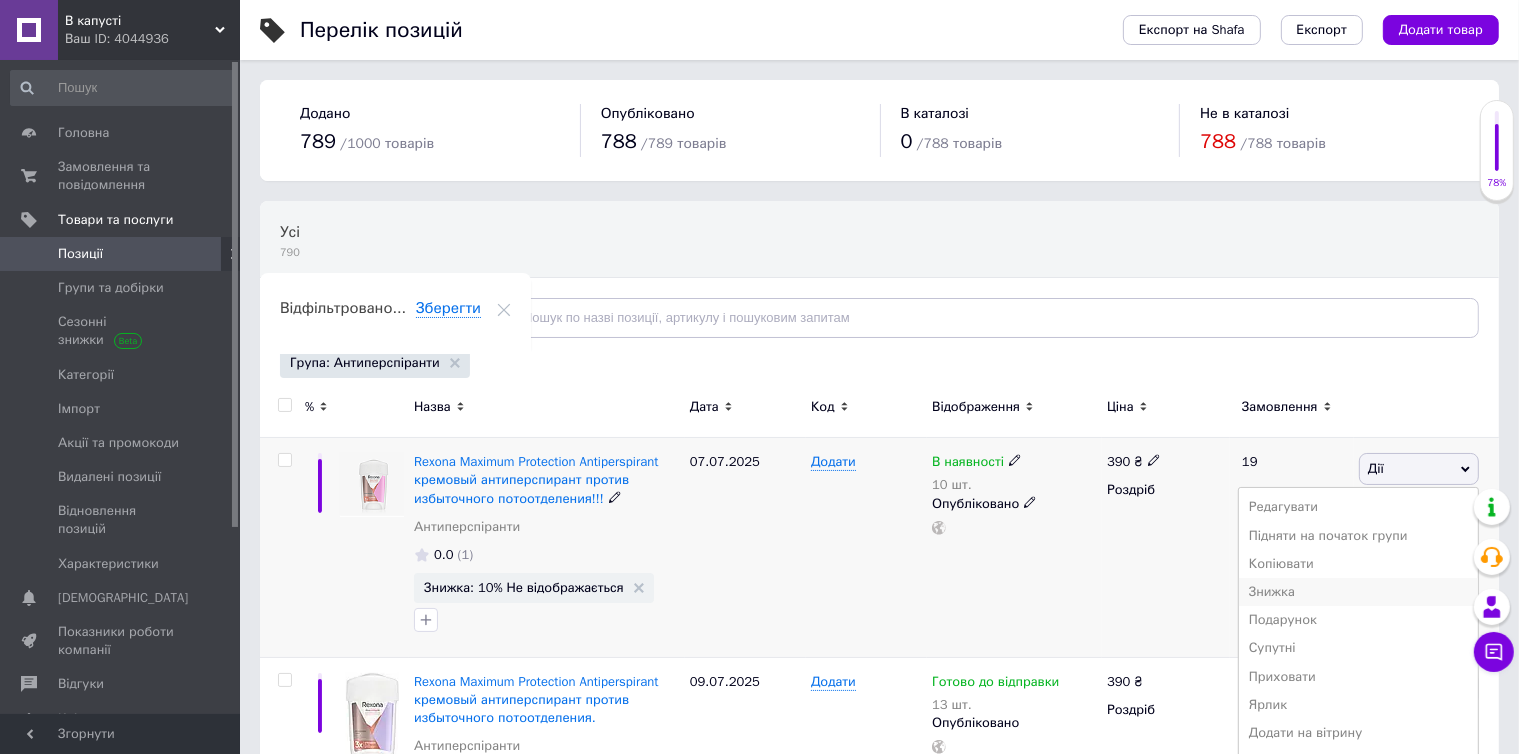 click on "Знижка" at bounding box center (1358, 592) 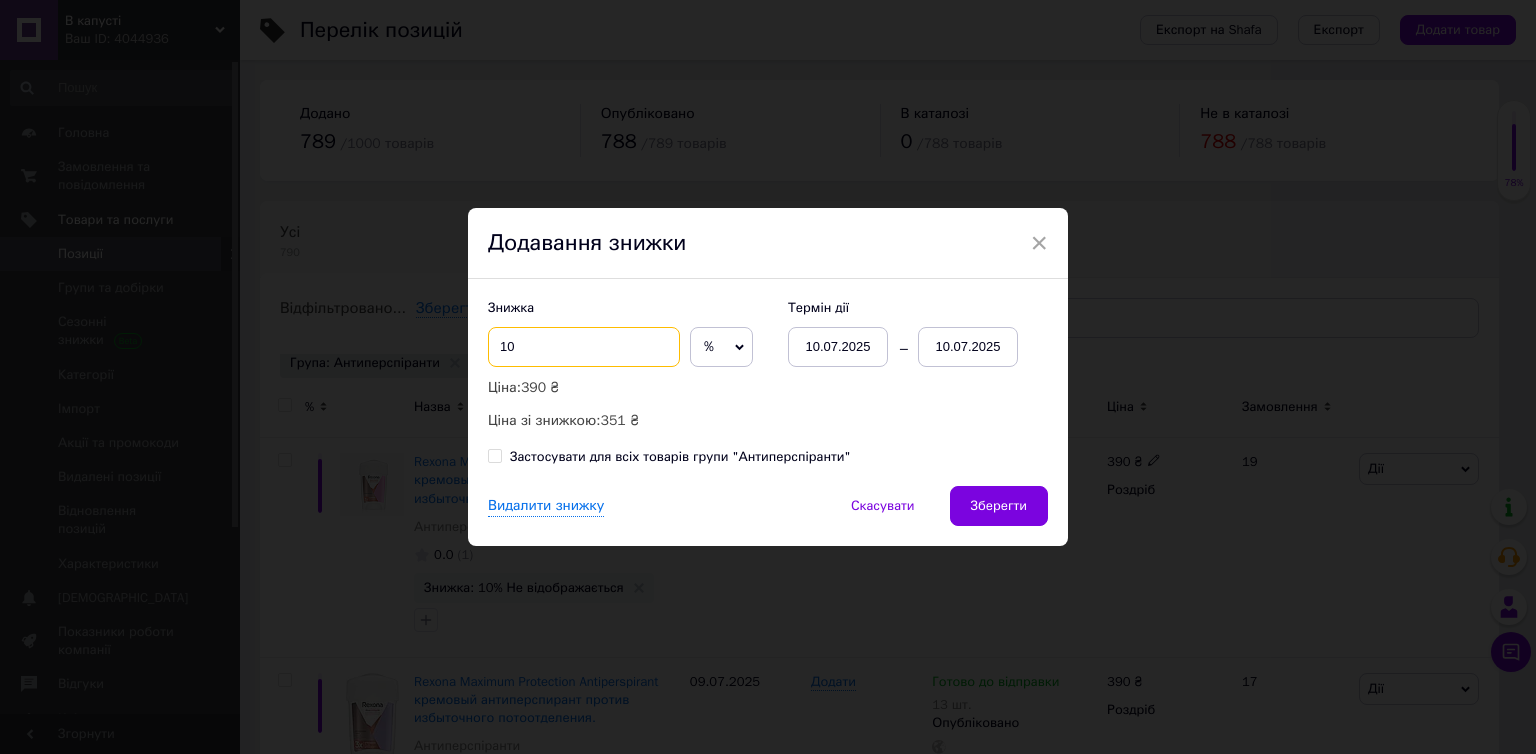 drag, startPoint x: 555, startPoint y: 352, endPoint x: 456, endPoint y: 341, distance: 99.60924 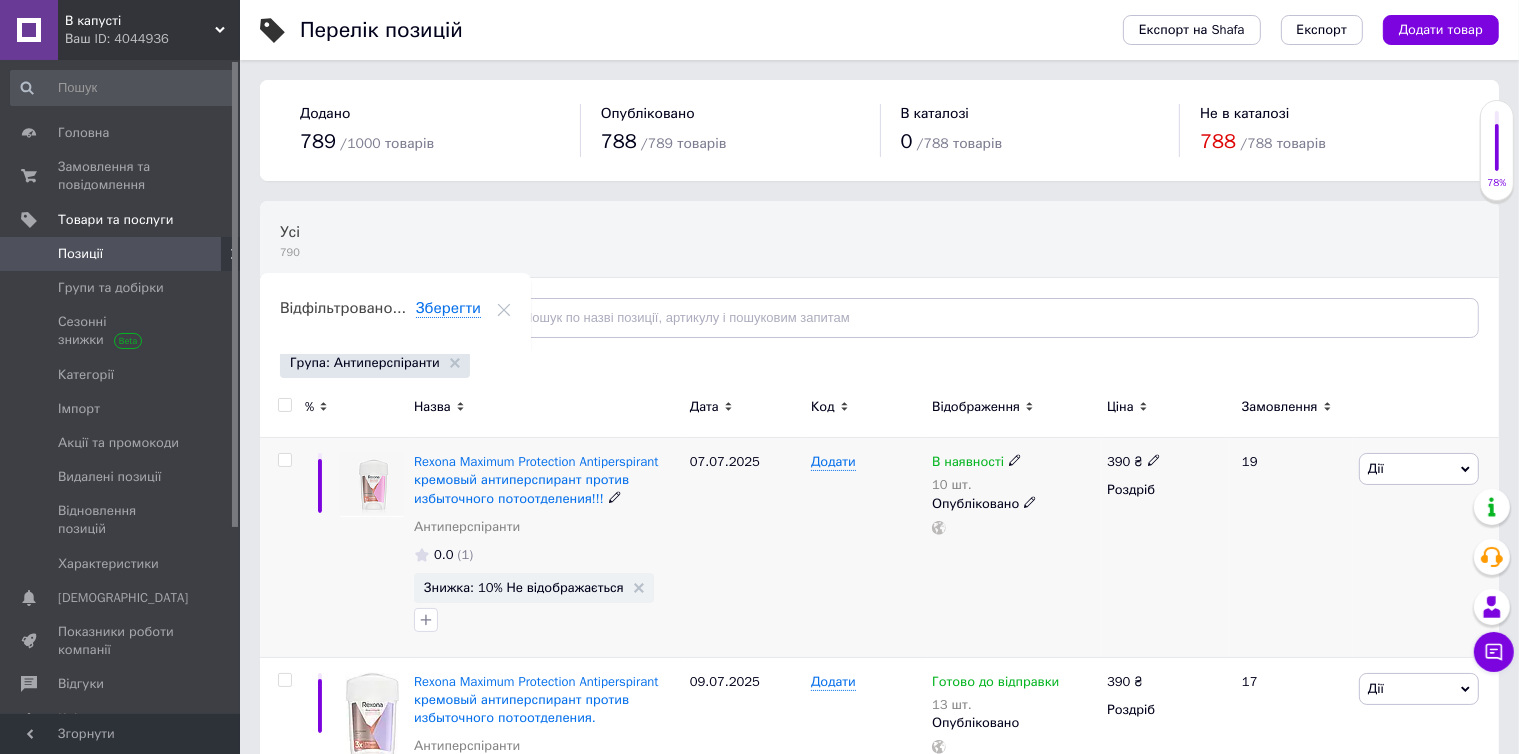 click on "Дії" at bounding box center [1419, 469] 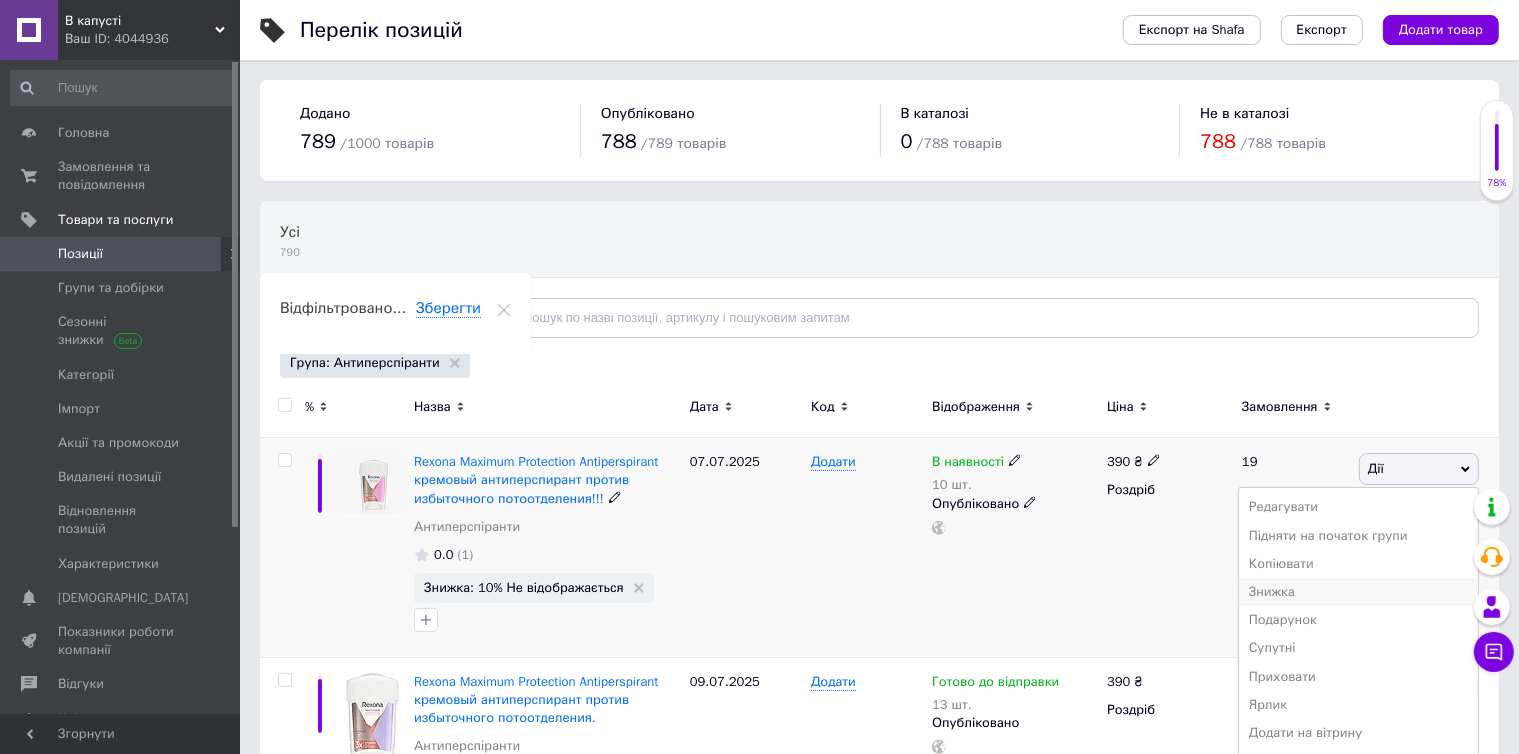 click on "Знижка" at bounding box center [1358, 592] 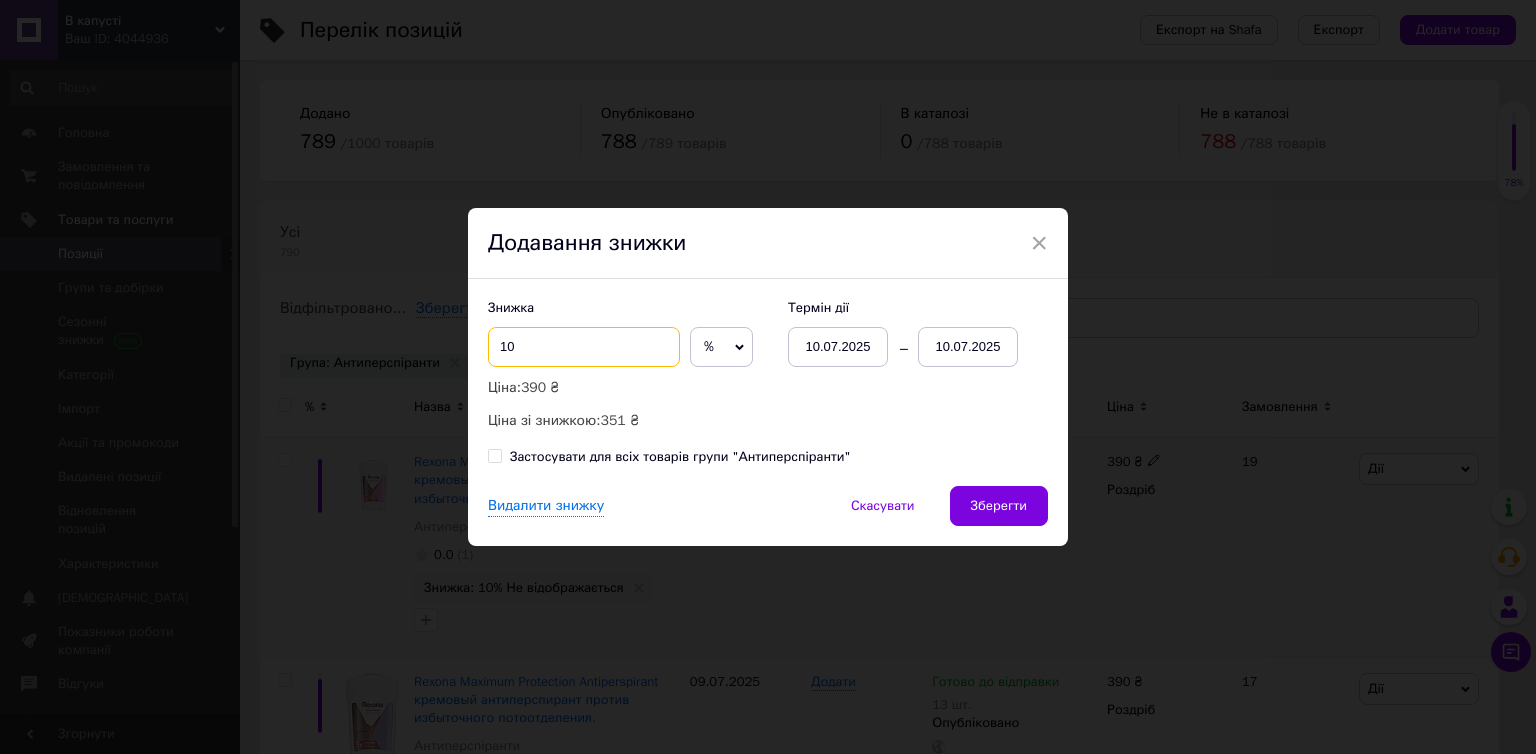 click on "10" at bounding box center [584, 347] 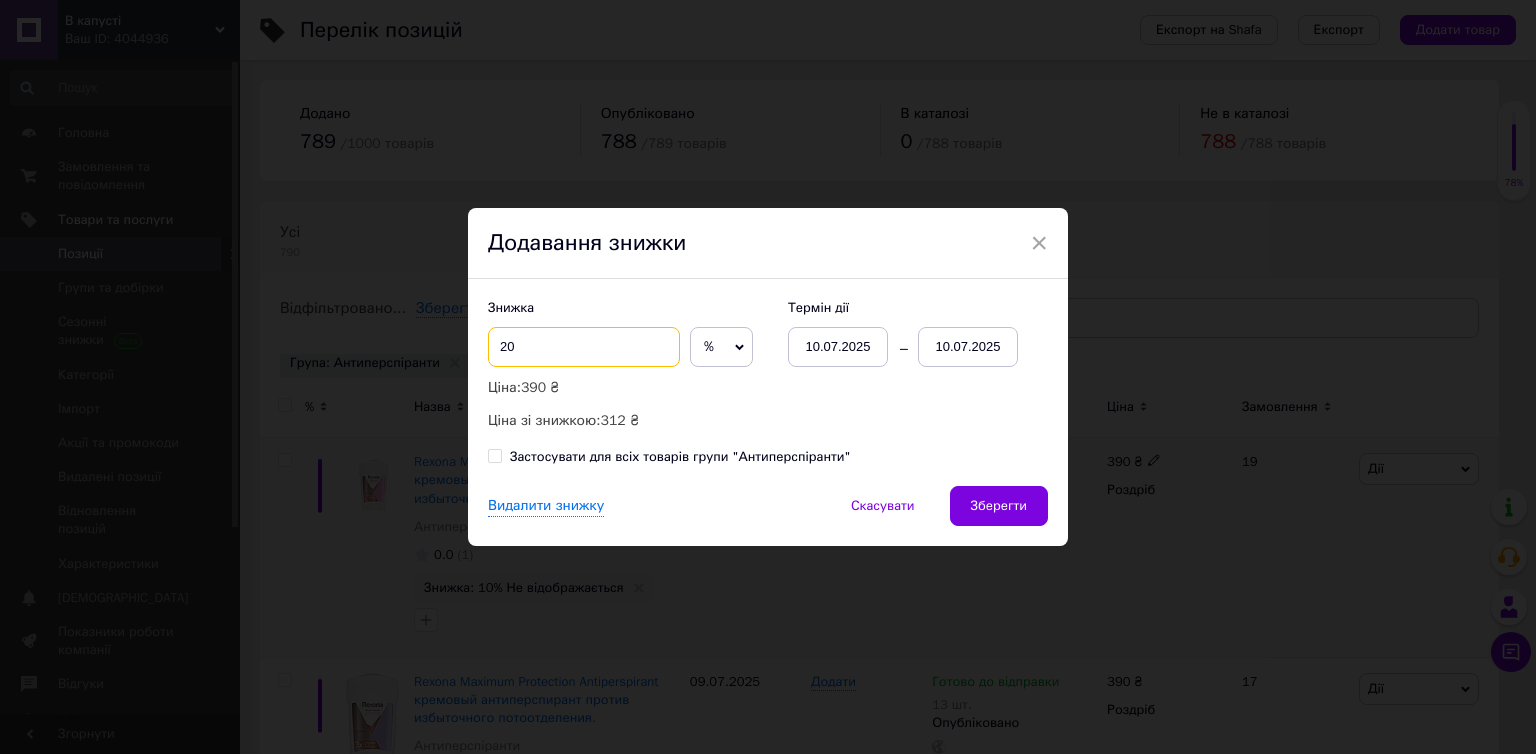 type on "2" 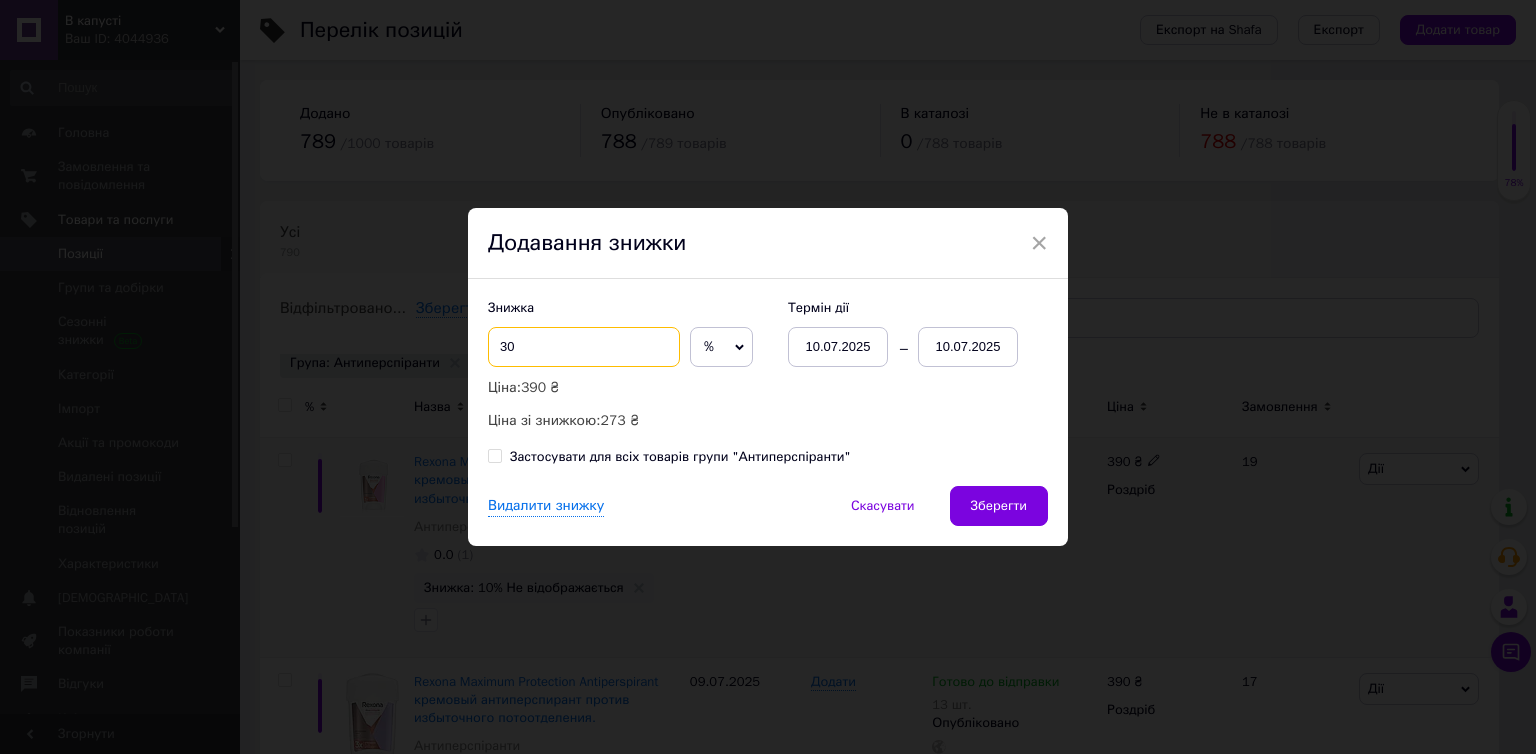 type on "3" 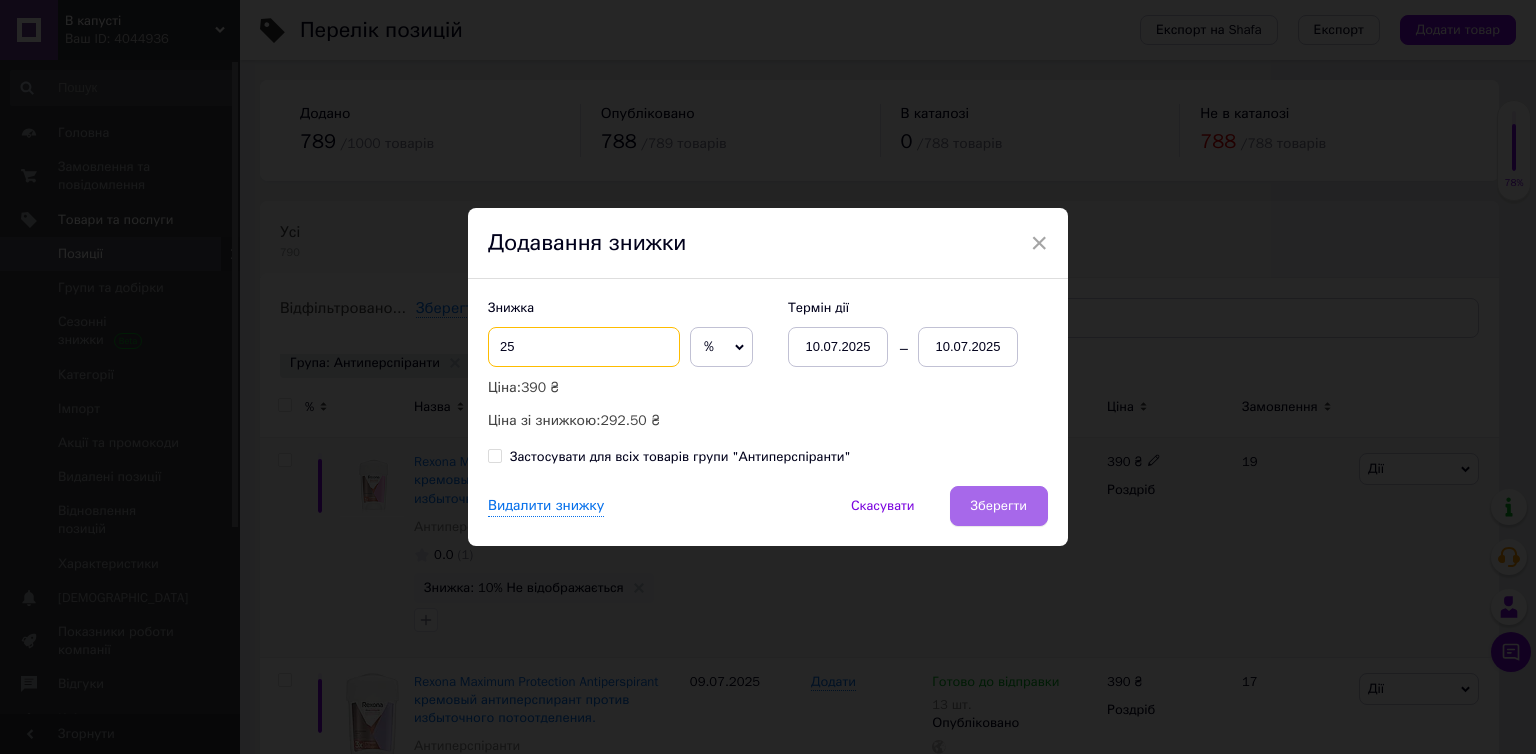 type on "25" 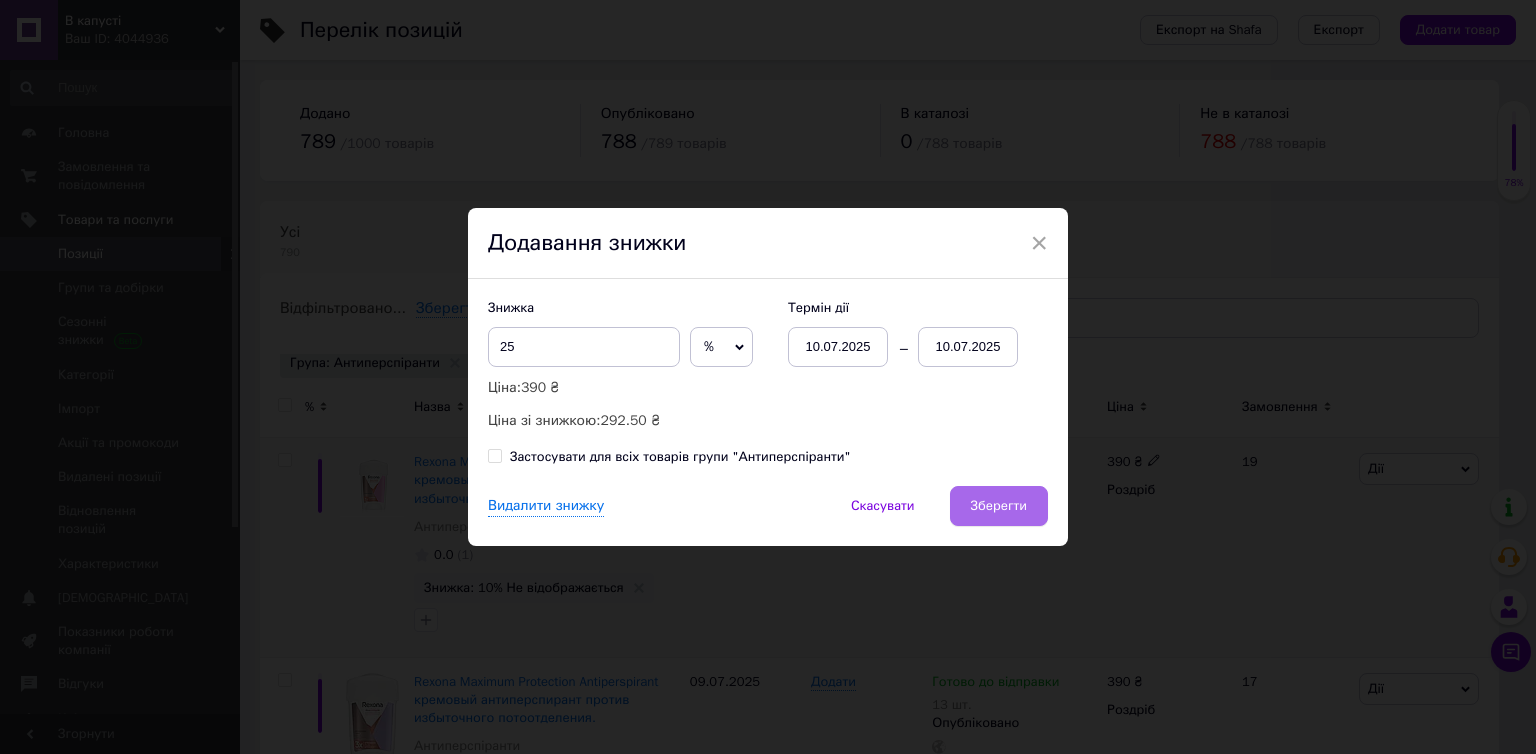 click on "Зберегти" at bounding box center (999, 506) 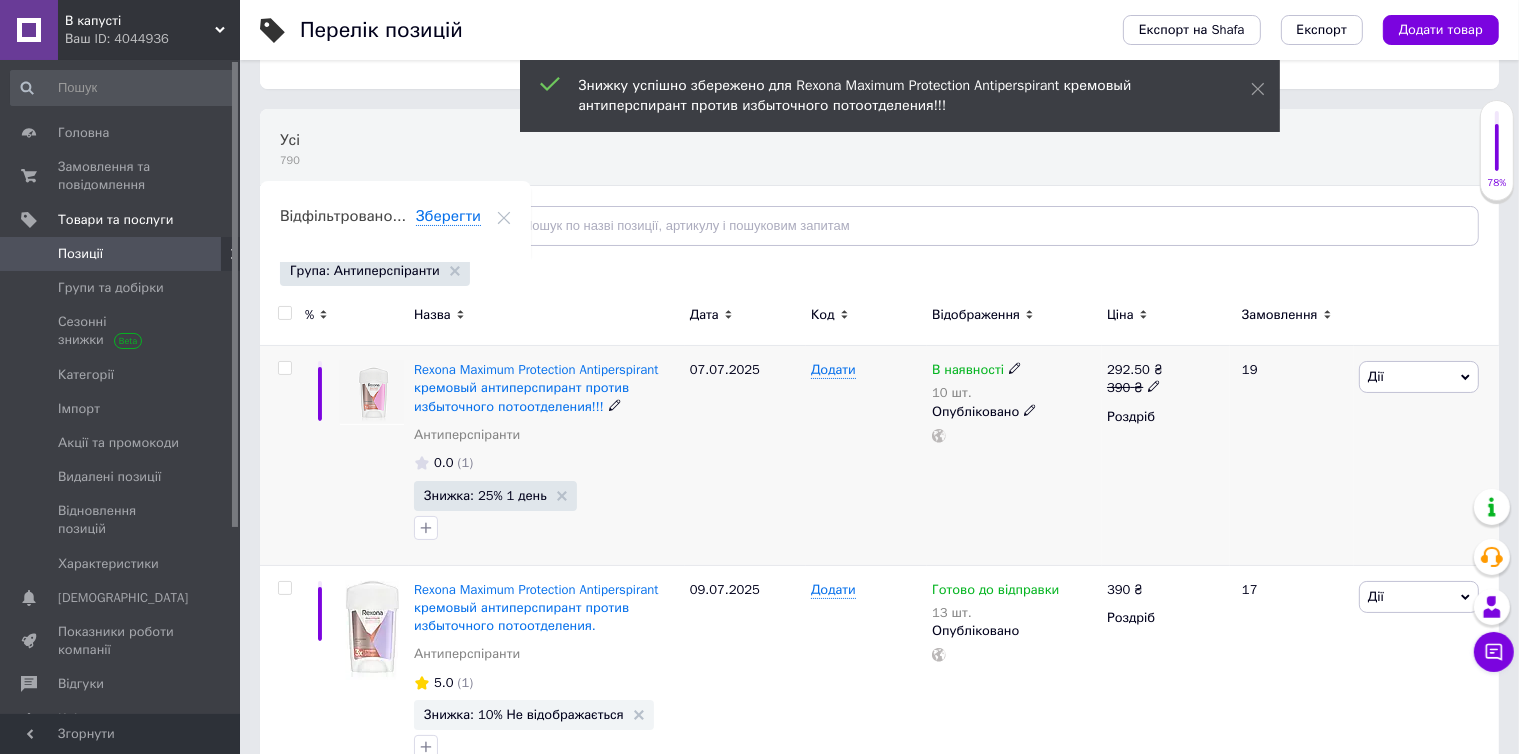 scroll, scrollTop: 200, scrollLeft: 0, axis: vertical 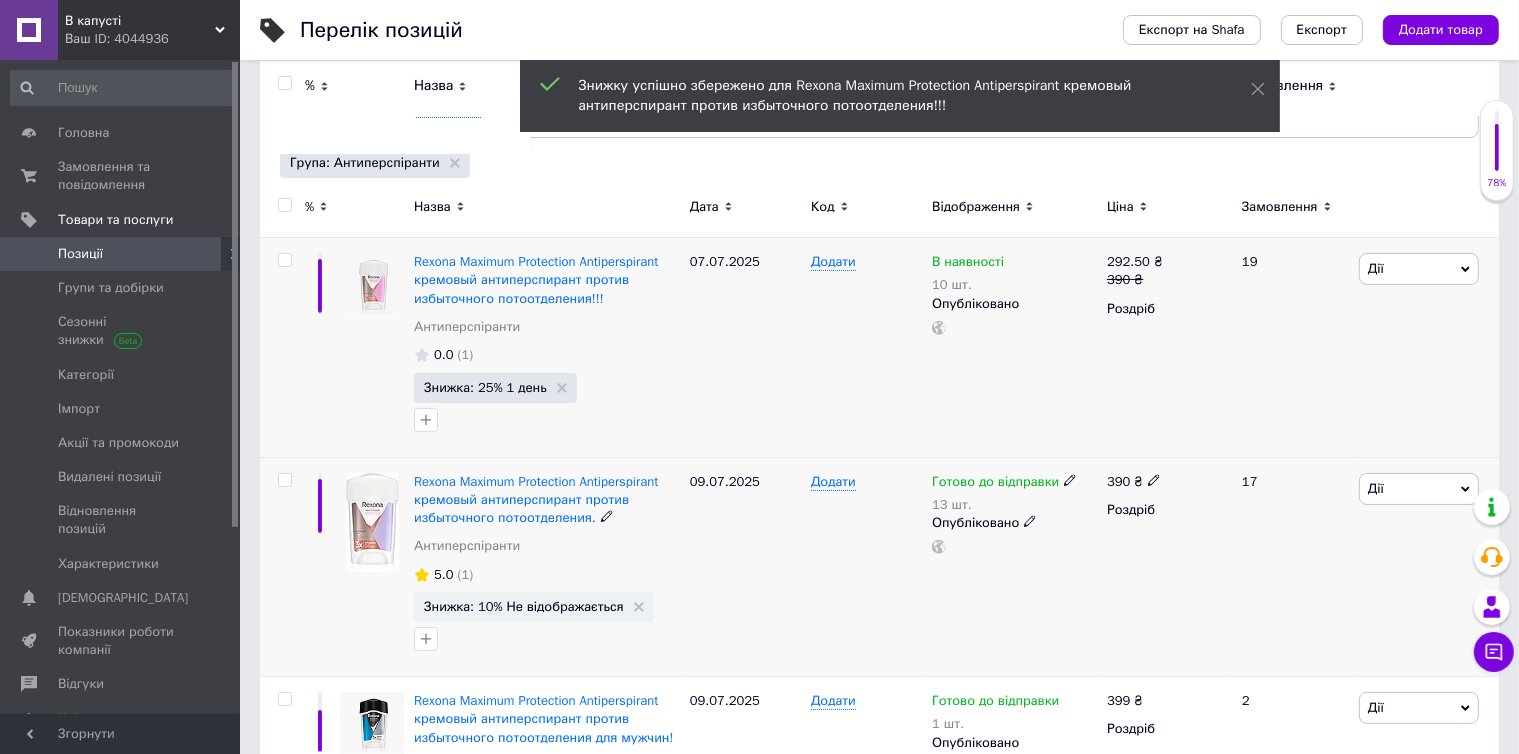 click on "Дії" at bounding box center [1419, 489] 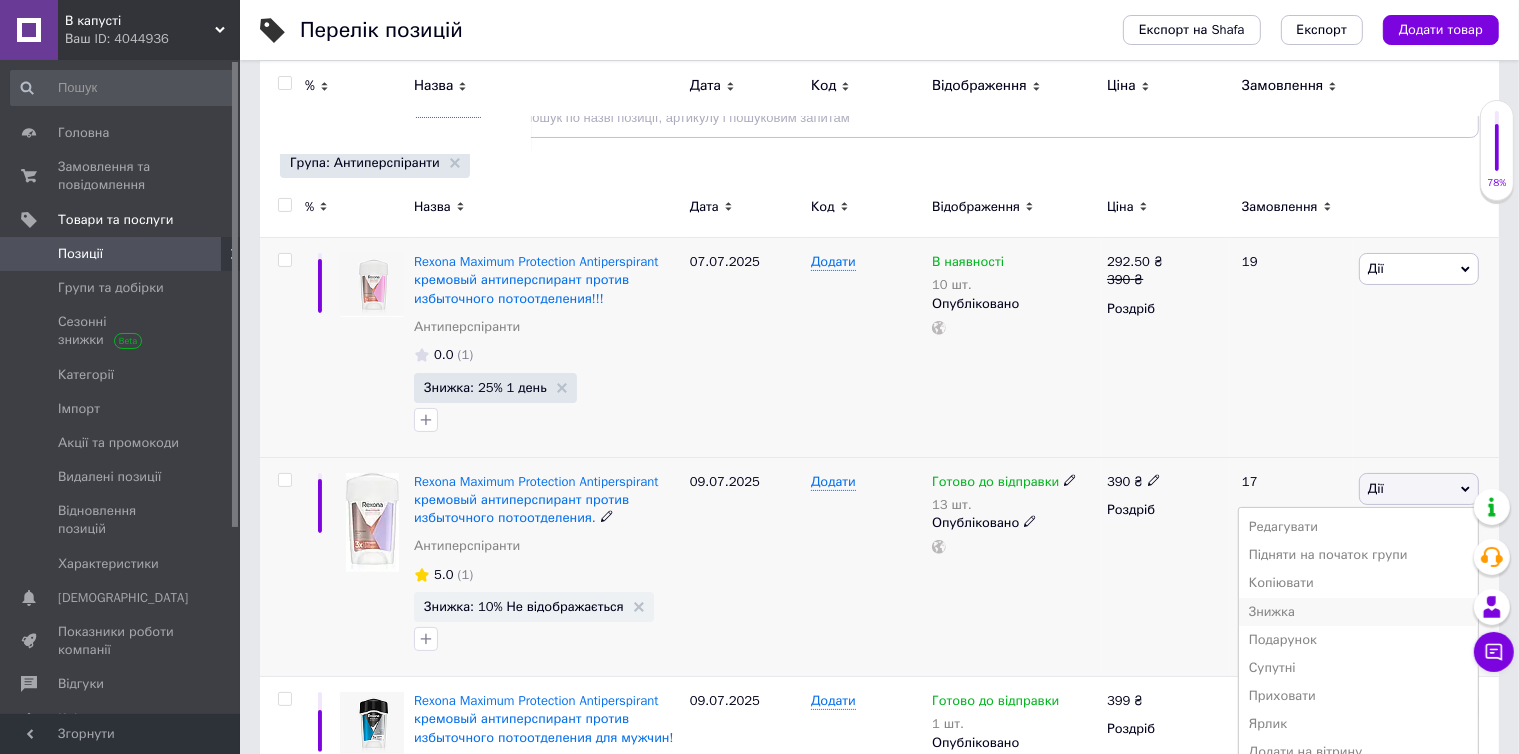 click on "Знижка" at bounding box center [1358, 612] 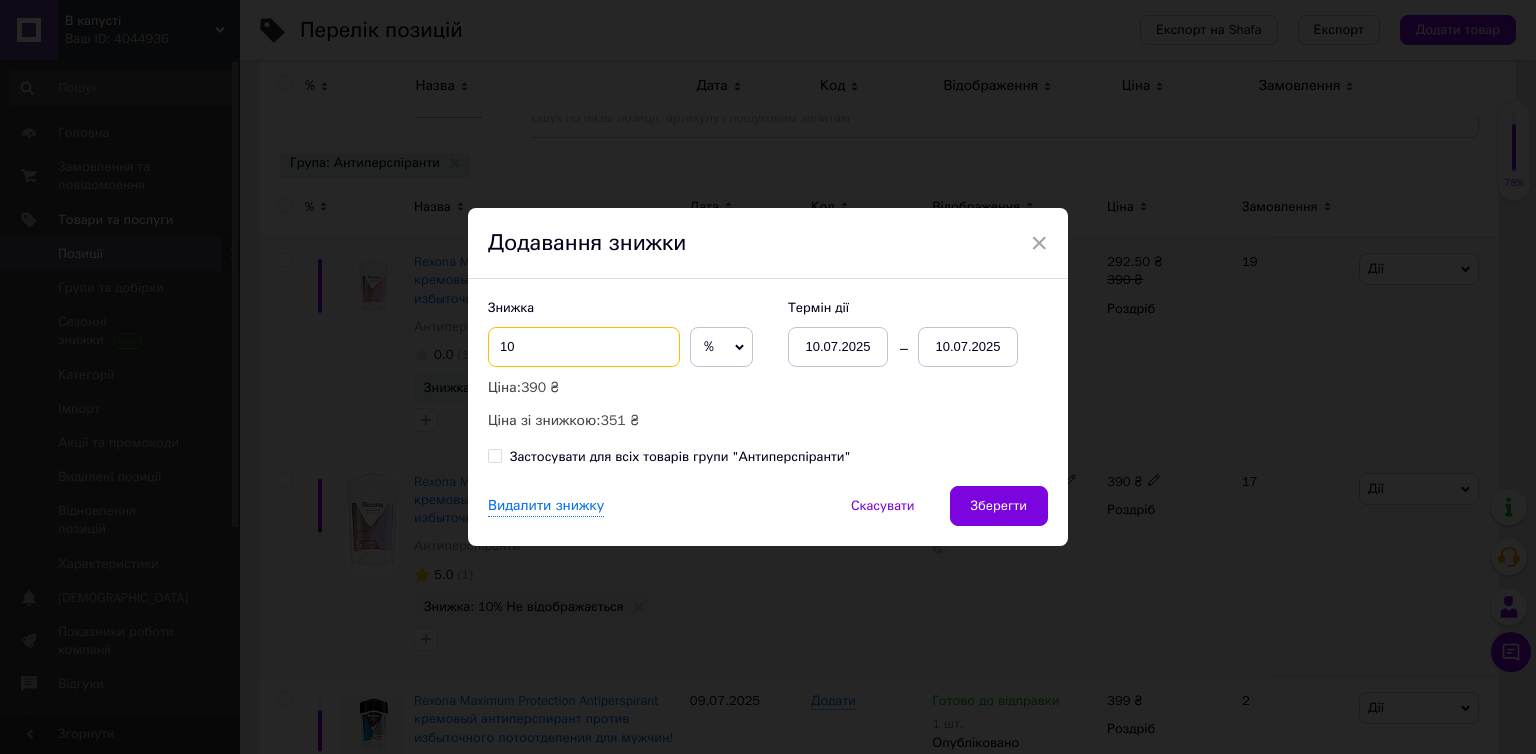drag, startPoint x: 512, startPoint y: 354, endPoint x: 499, endPoint y: 349, distance: 13.928389 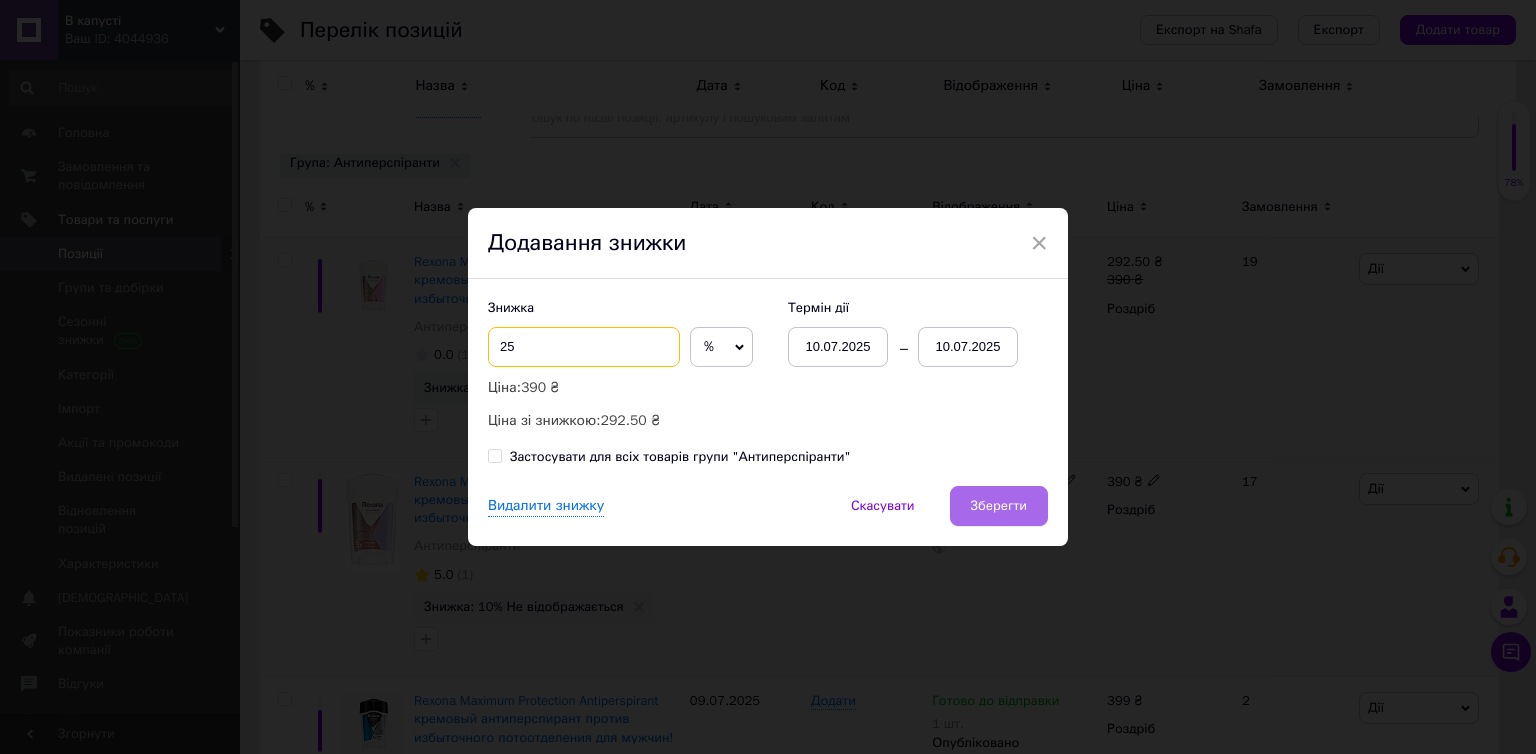 type on "25" 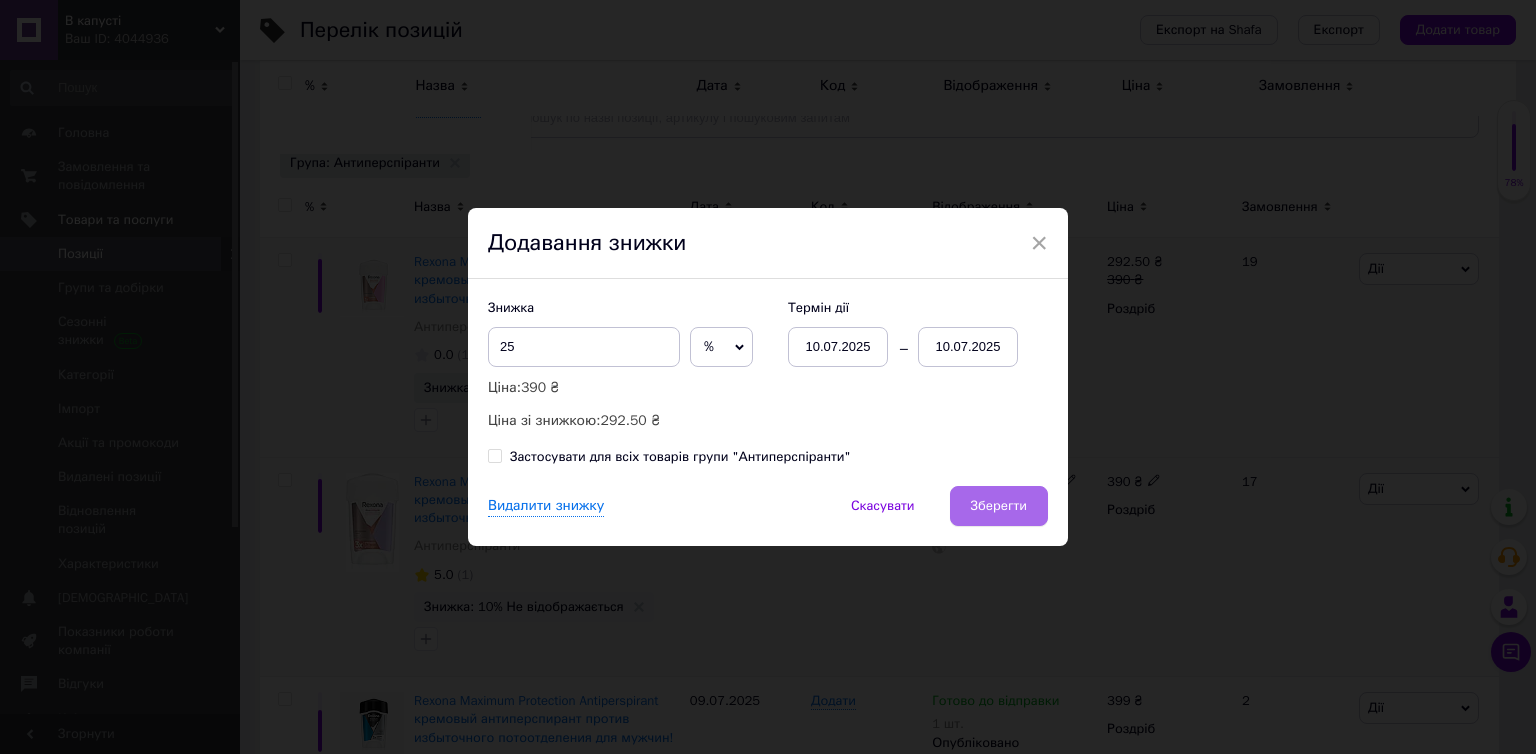 click on "Зберегти" at bounding box center [999, 506] 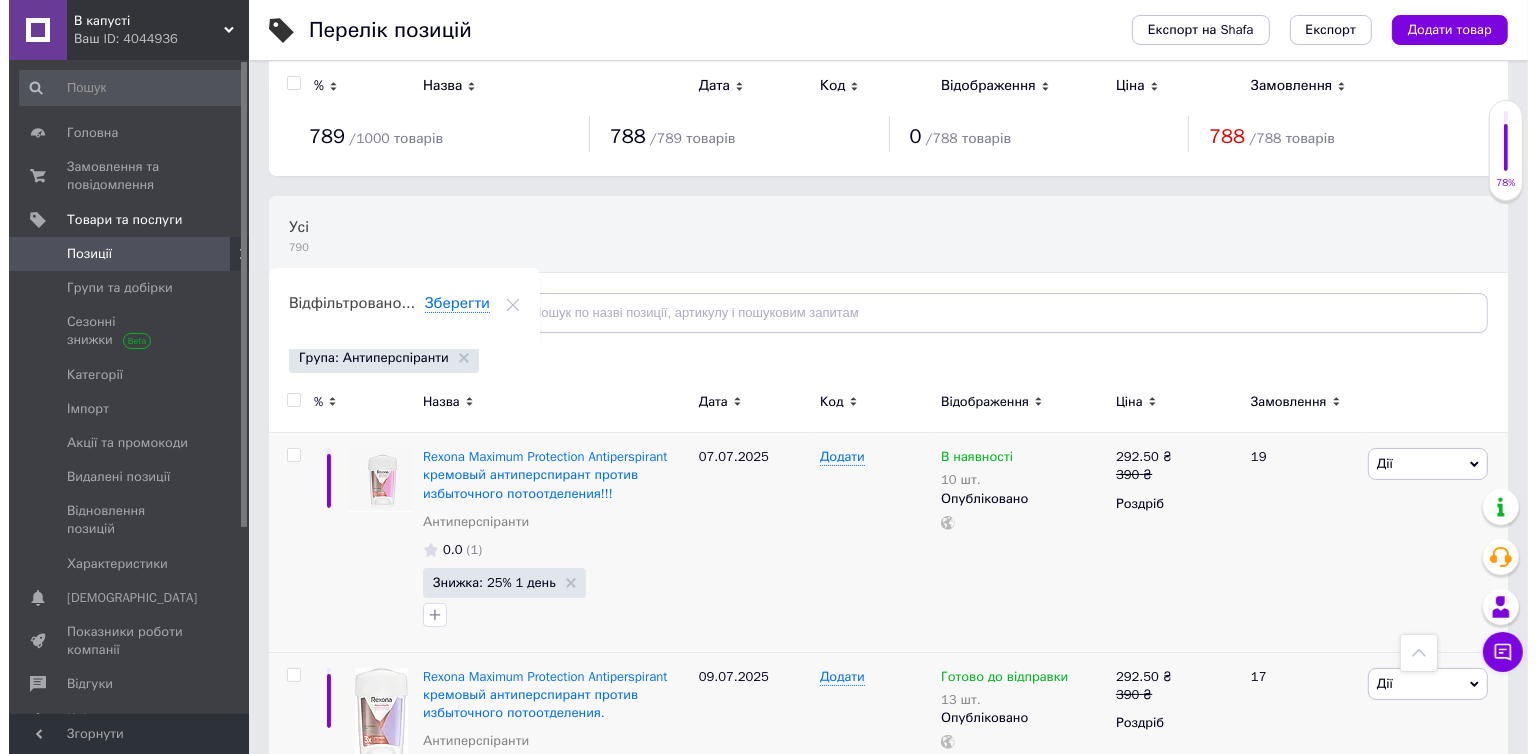 scroll, scrollTop: 0, scrollLeft: 0, axis: both 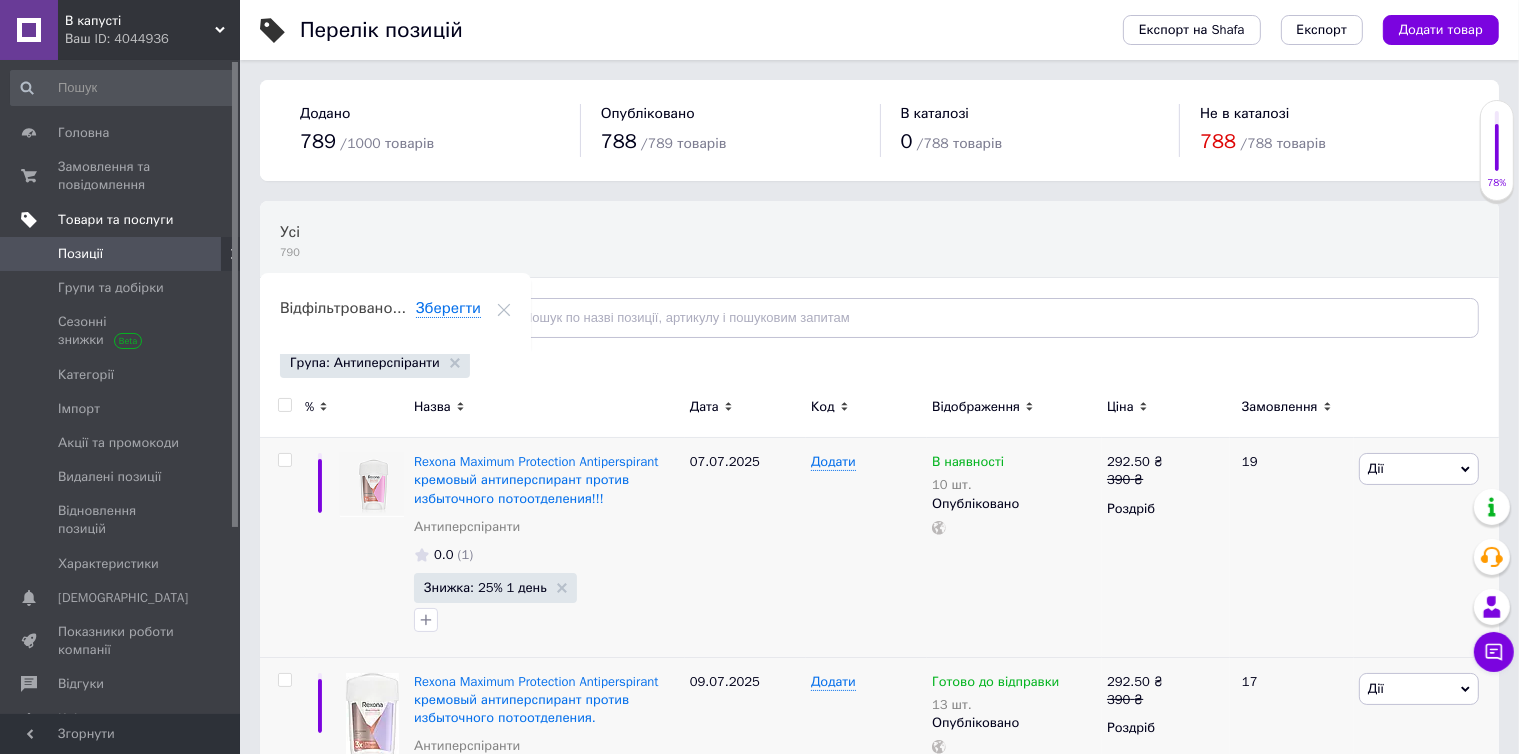 click on "Товари та послуги" at bounding box center (115, 220) 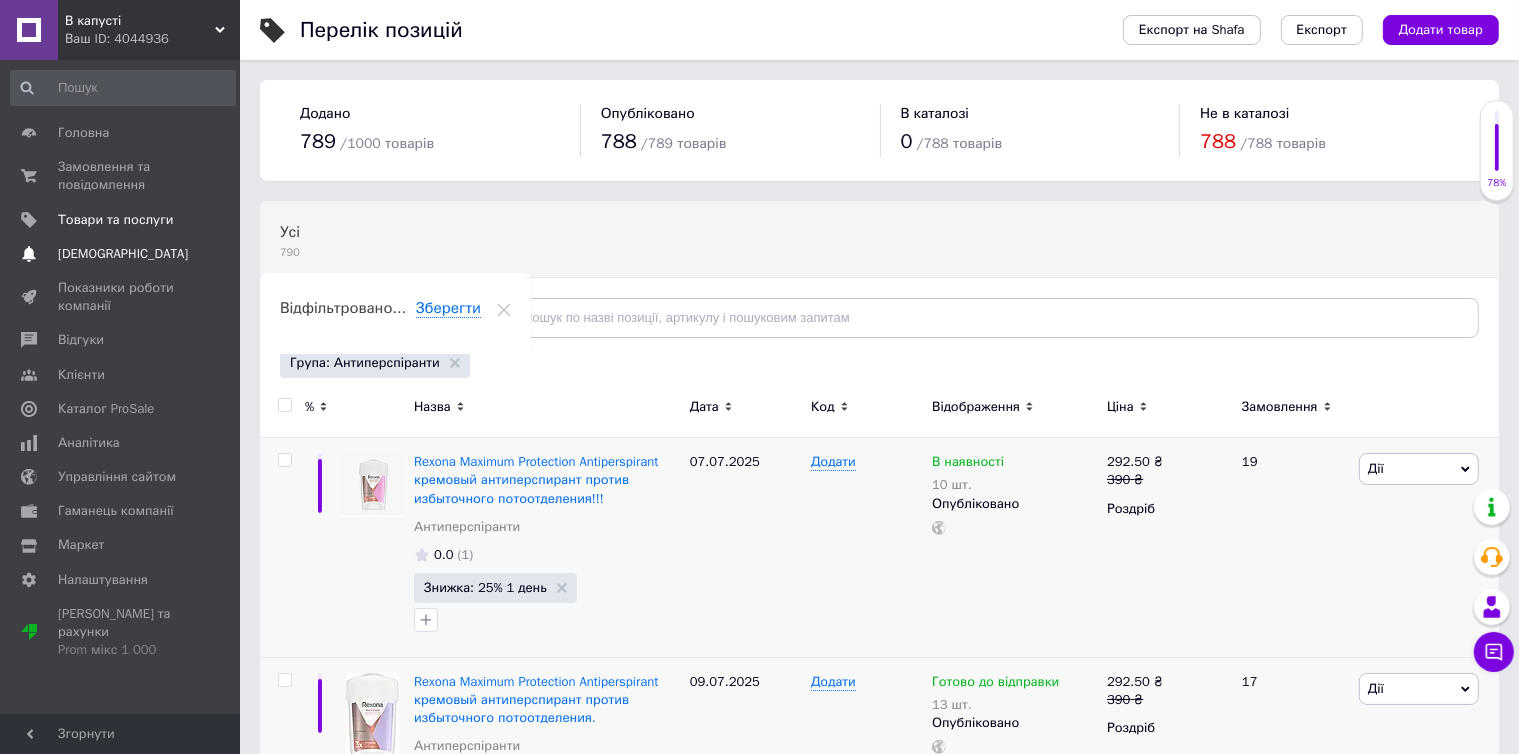click on "[DEMOGRAPHIC_DATA]" at bounding box center (123, 254) 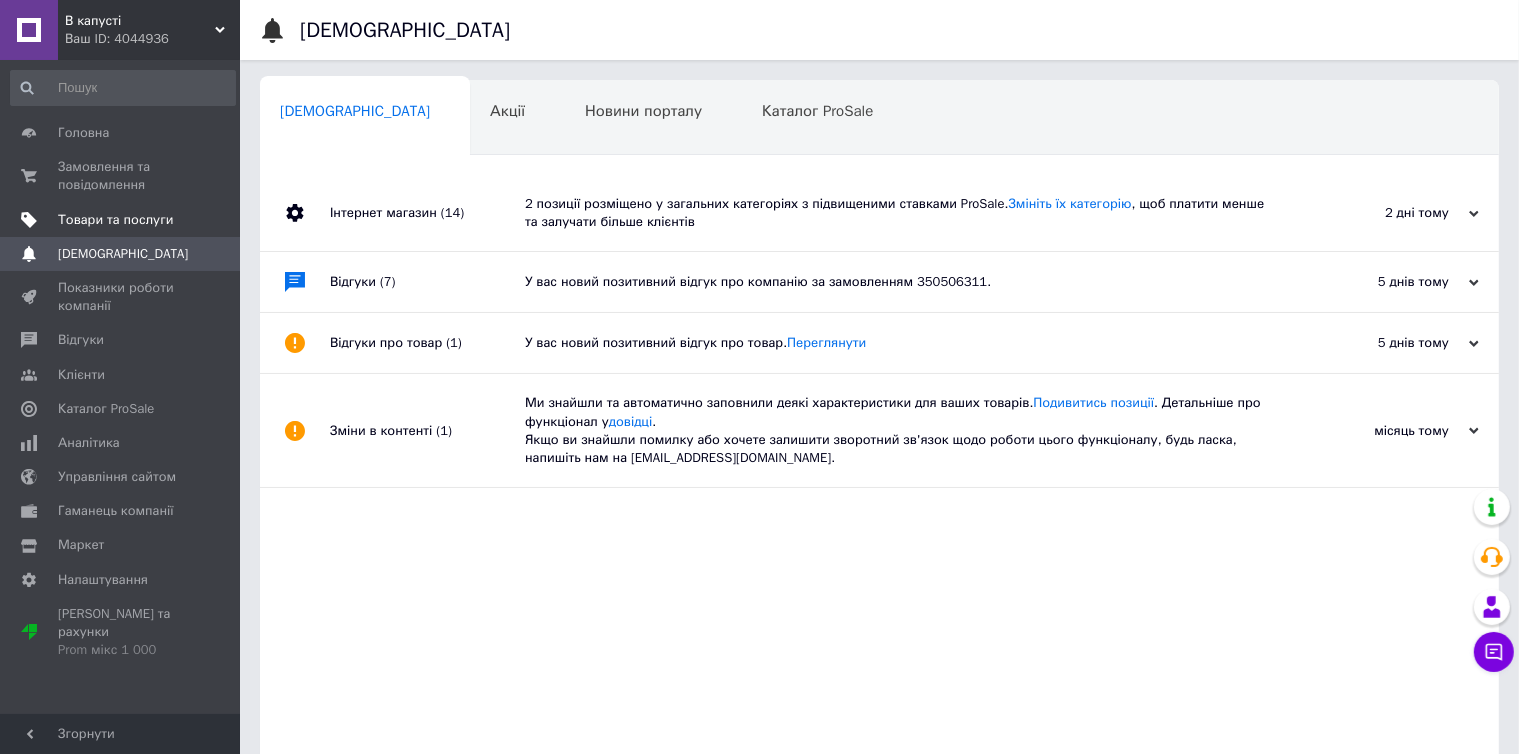 click on "Товари та послуги" at bounding box center (115, 220) 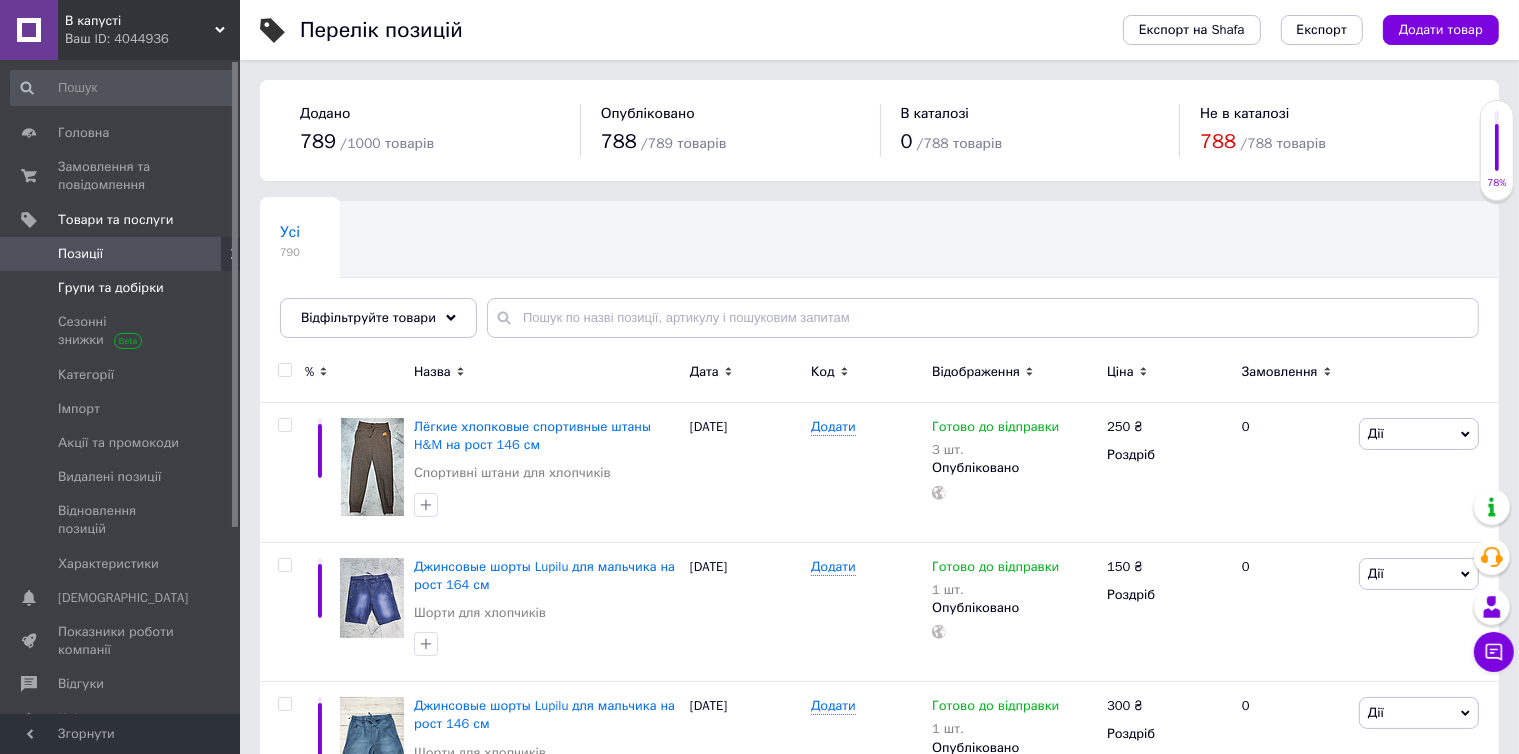 click on "Групи та добірки" at bounding box center (111, 288) 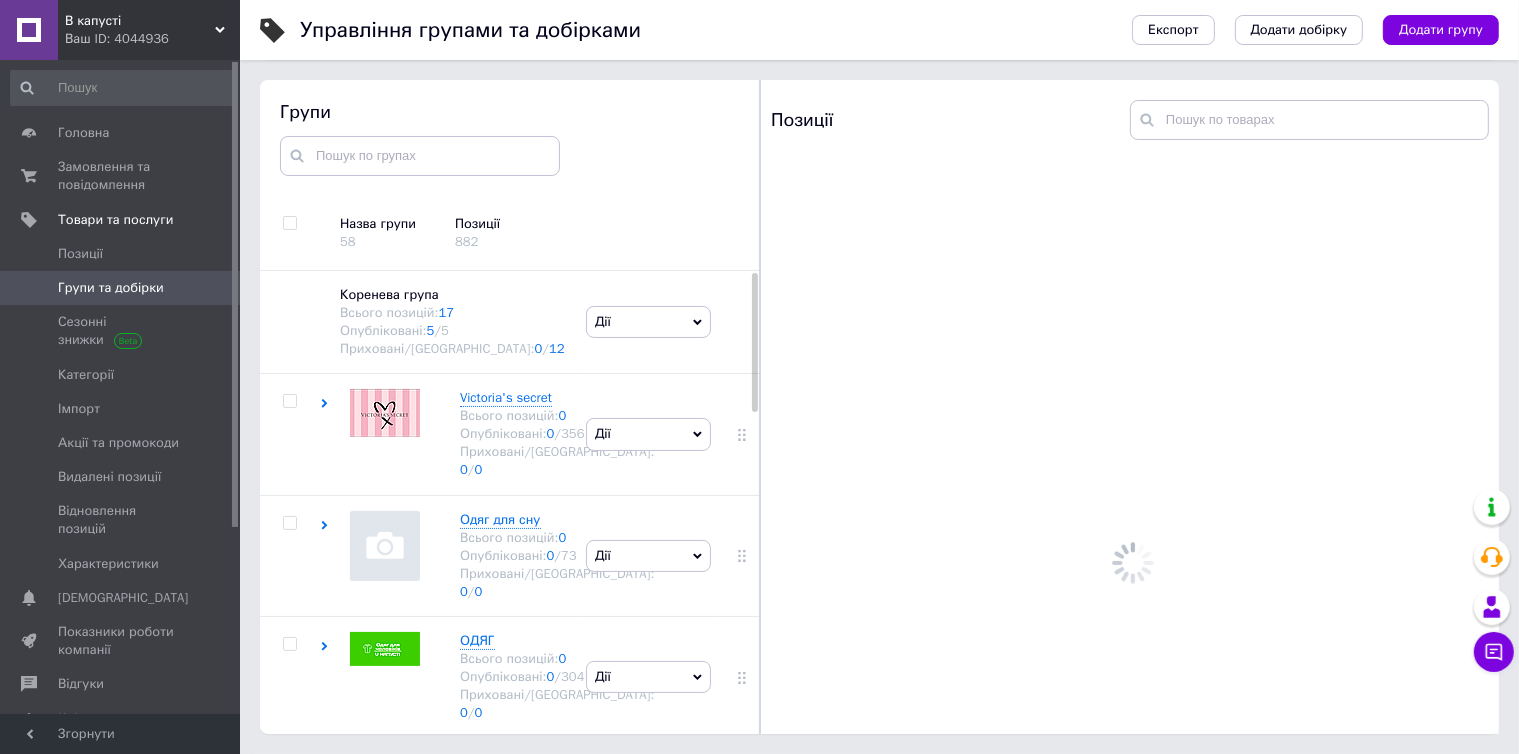 scroll, scrollTop: 113, scrollLeft: 0, axis: vertical 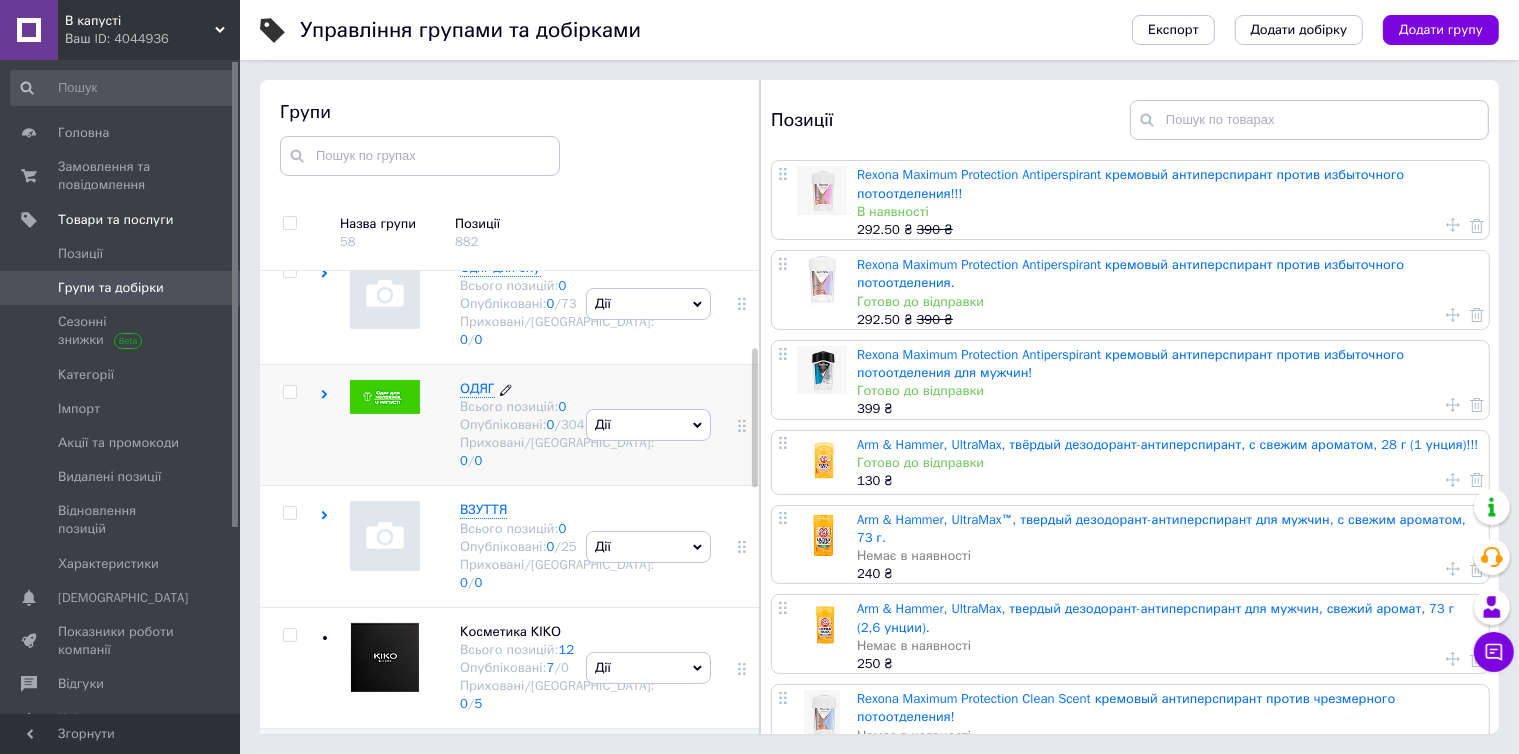 click on "ОДЯГ" at bounding box center [477, 388] 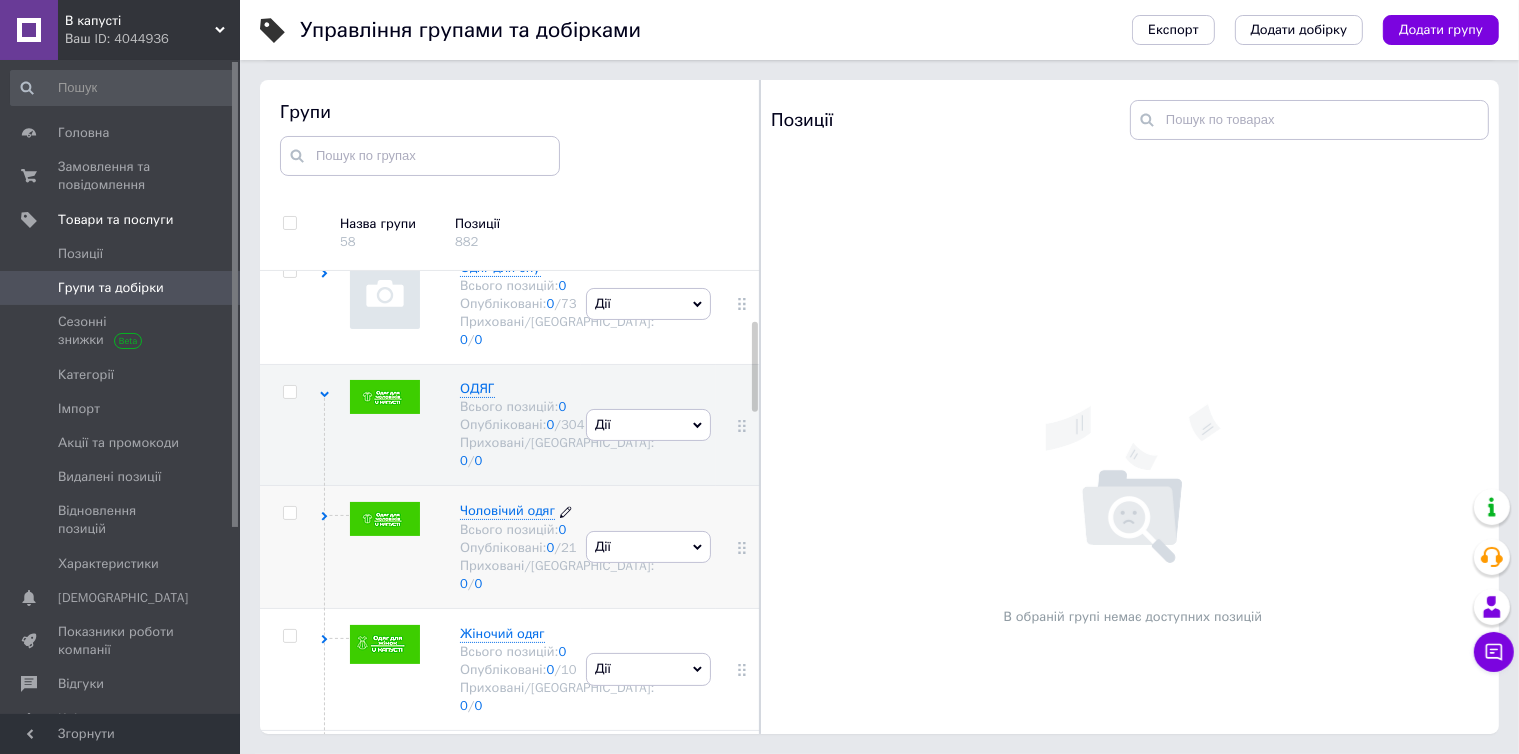 click on "Чоловічий одяг" at bounding box center (507, 510) 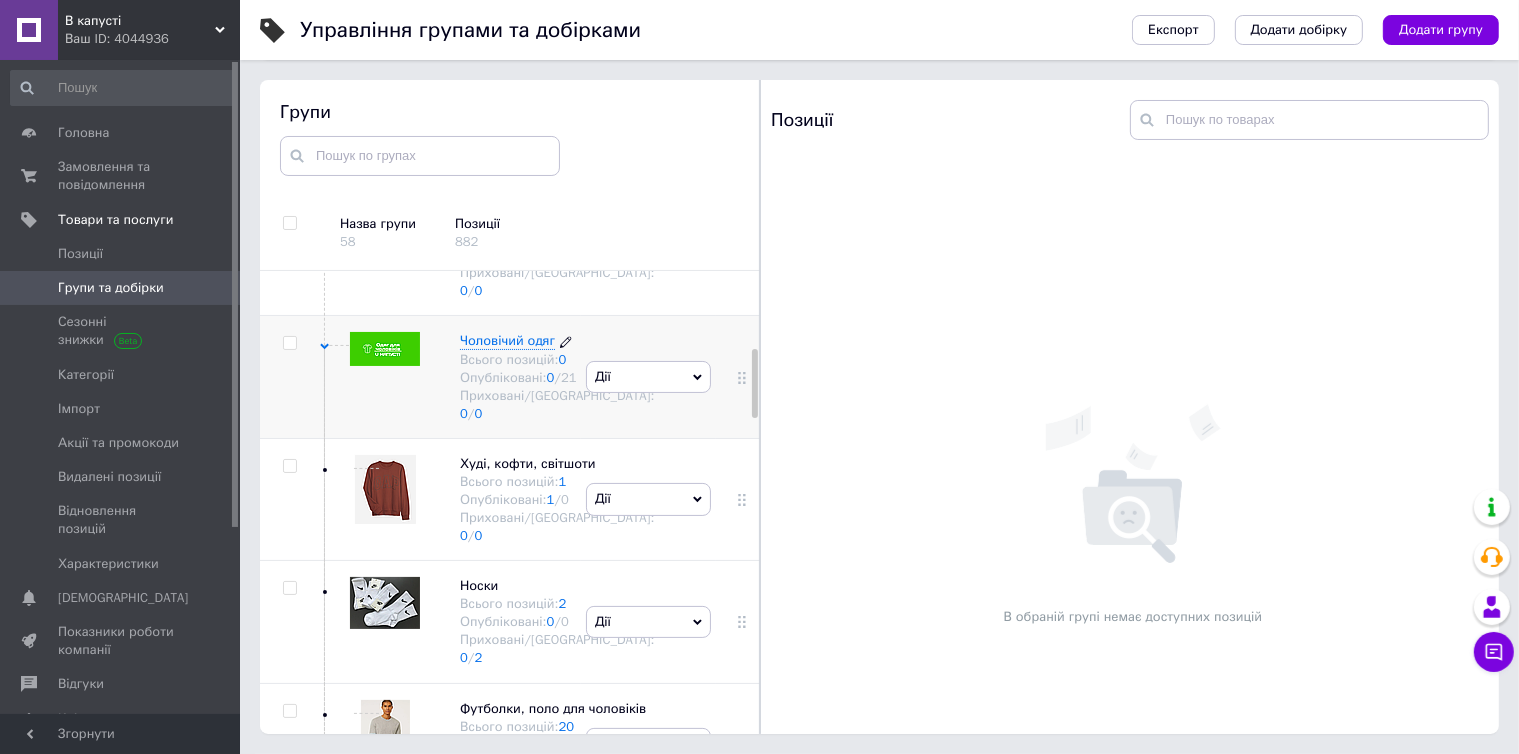 scroll, scrollTop: 552, scrollLeft: 0, axis: vertical 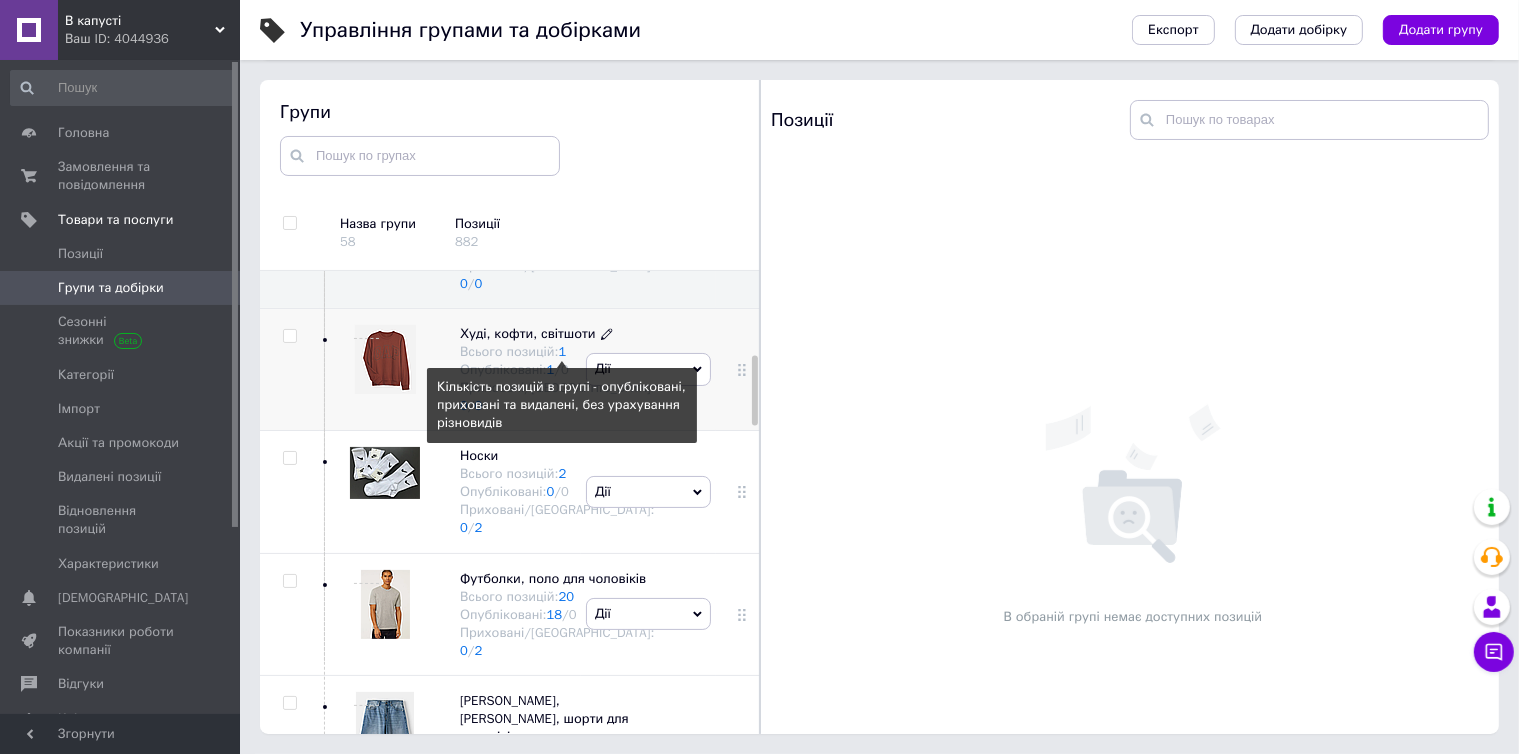 click on "Опубліковані:  1  /  0" at bounding box center [557, 370] 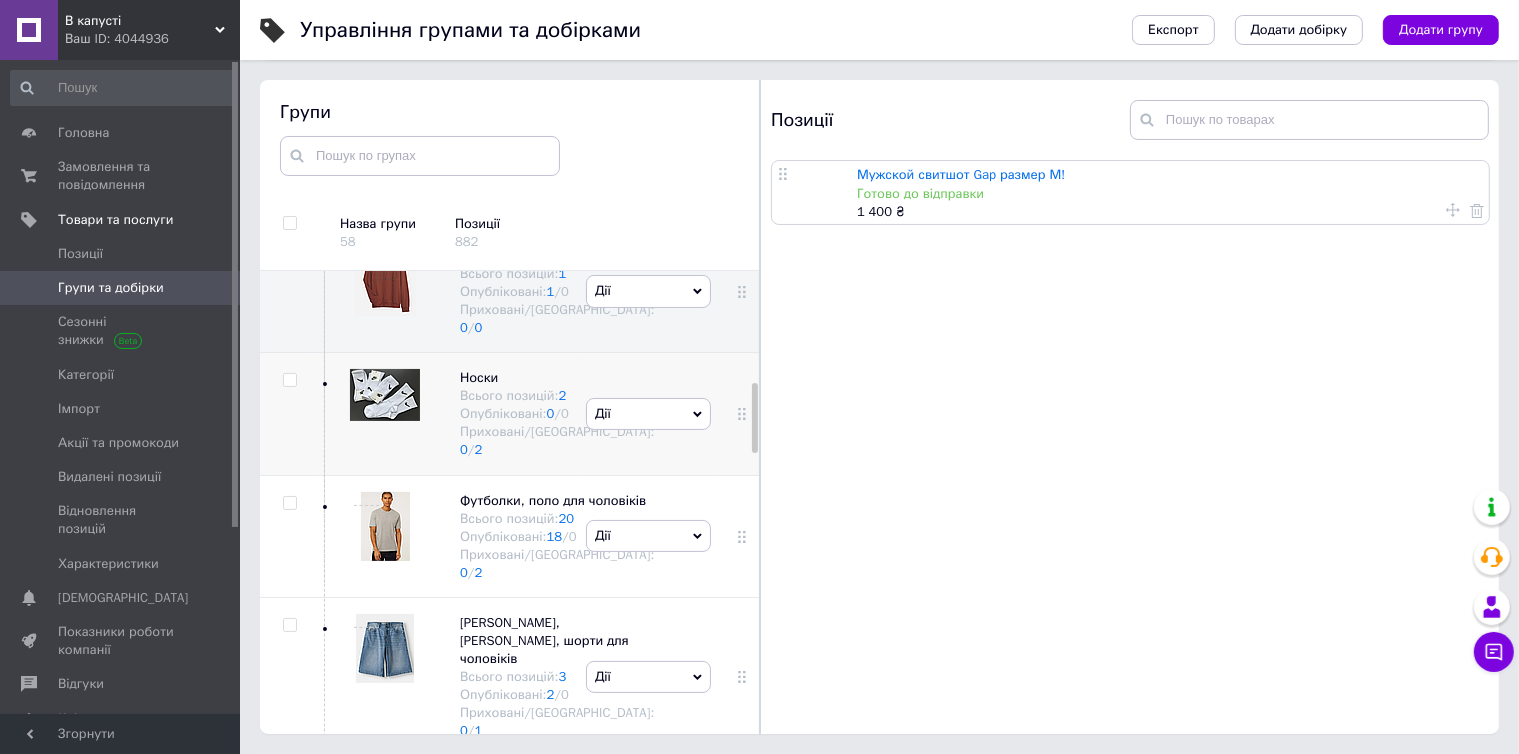 scroll, scrollTop: 752, scrollLeft: 0, axis: vertical 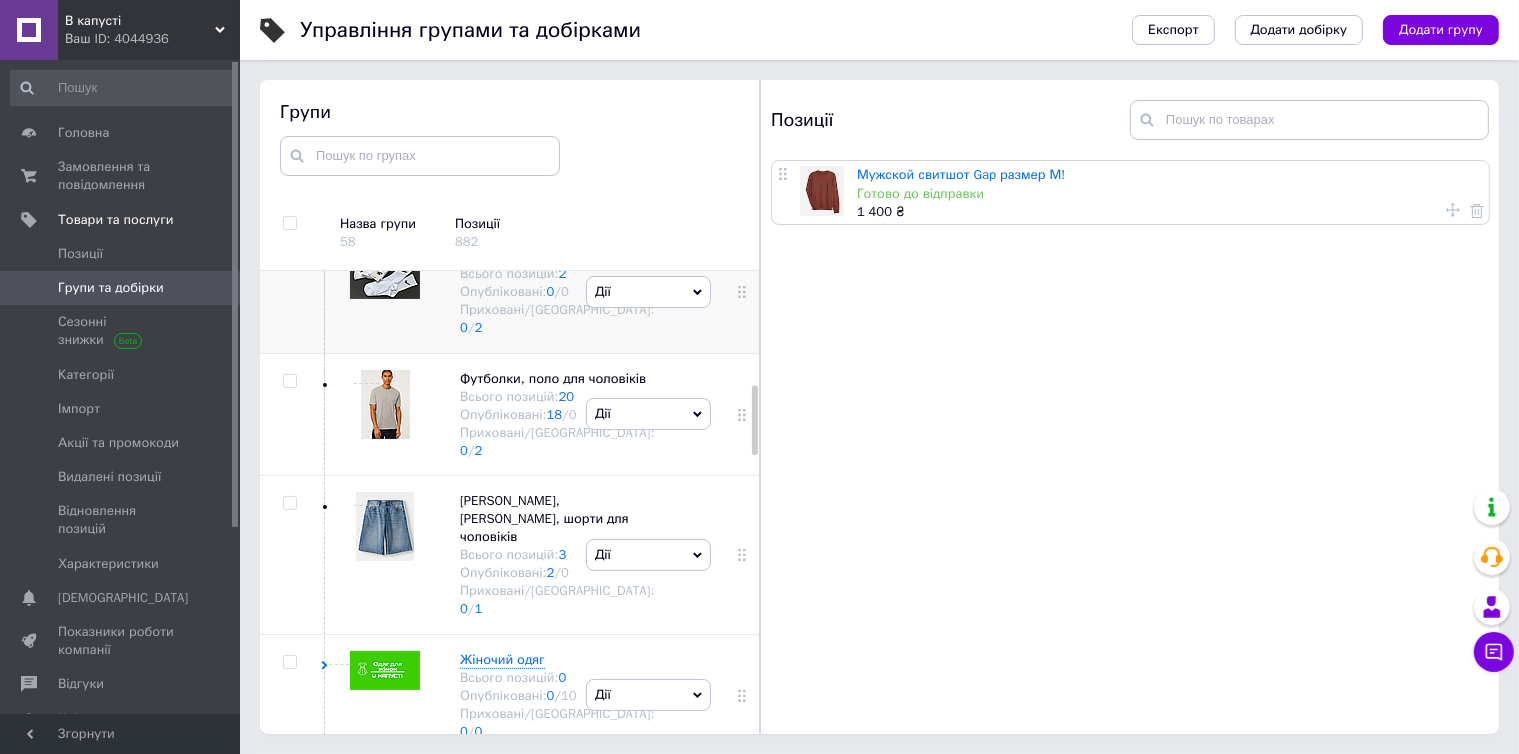 click on "Носки" at bounding box center [479, 255] 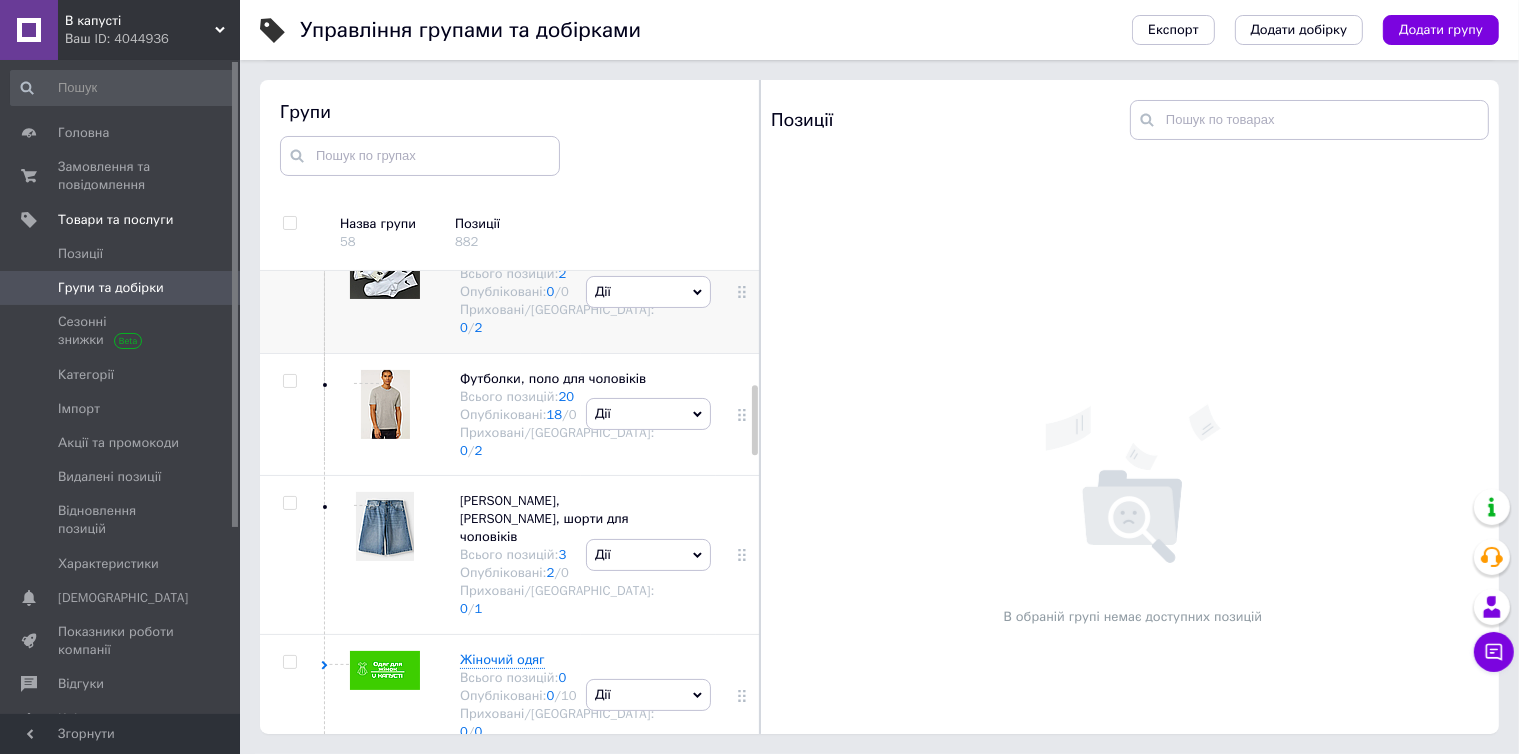 click on "Носки" at bounding box center (479, 255) 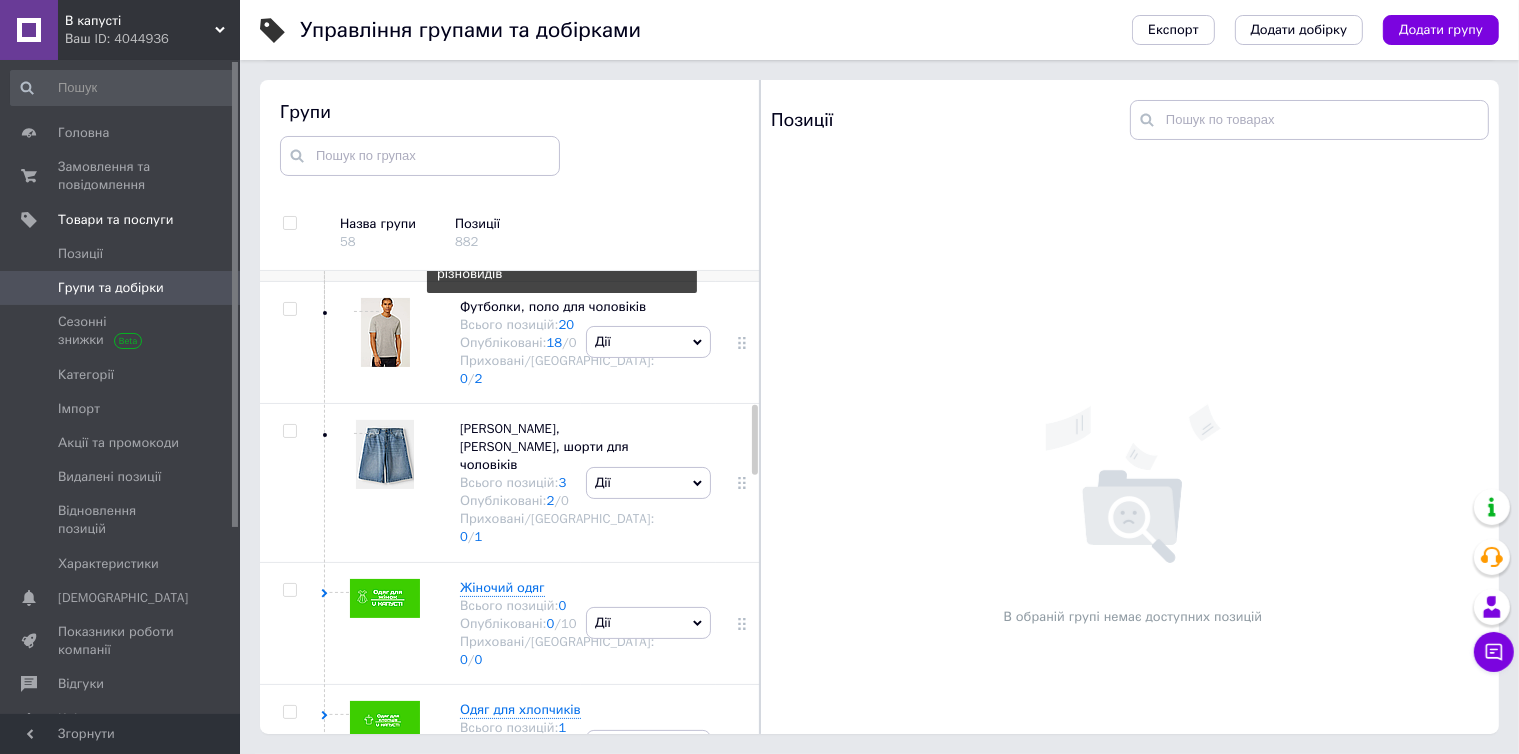 scroll, scrollTop: 952, scrollLeft: 0, axis: vertical 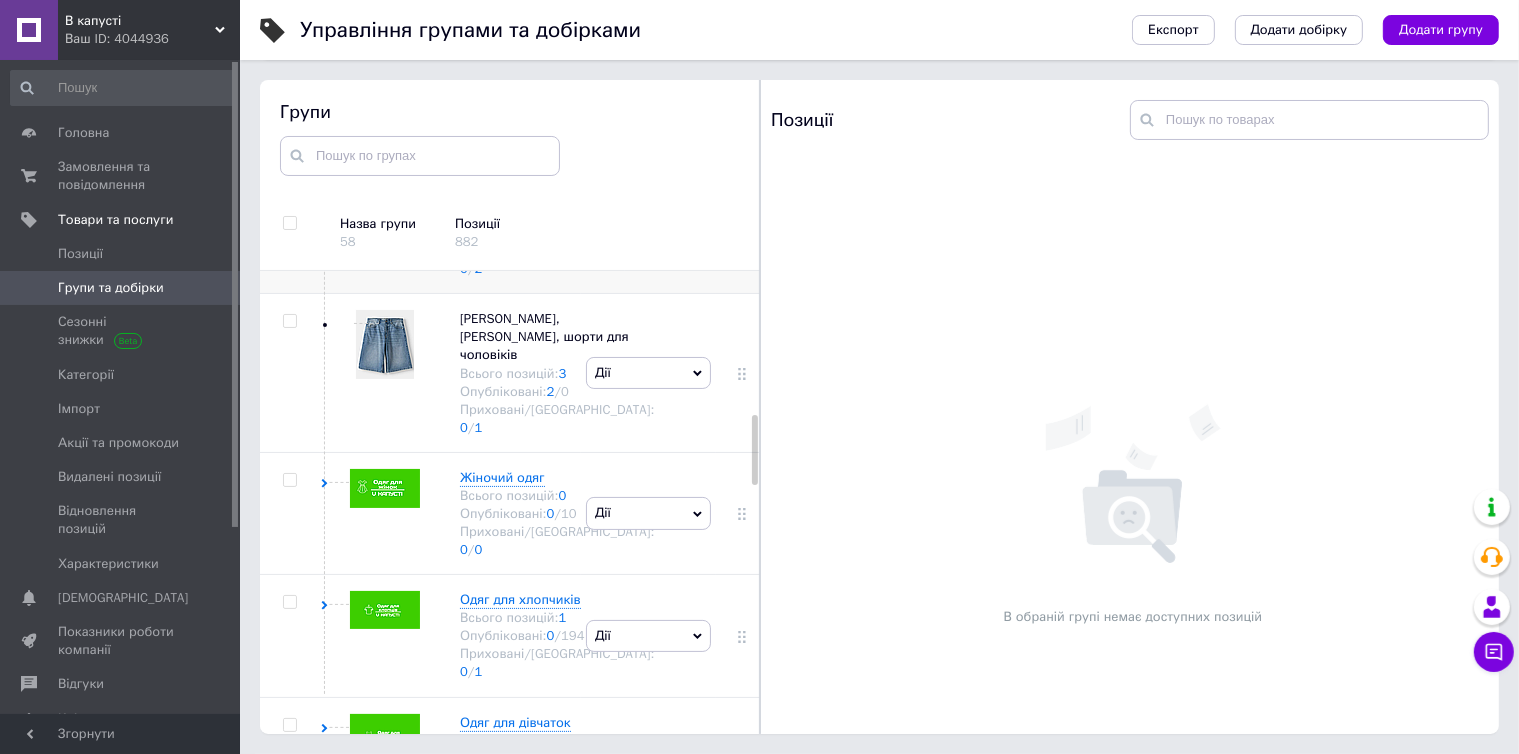 click on "Футболки, поло для чоловіків" at bounding box center [553, 178] 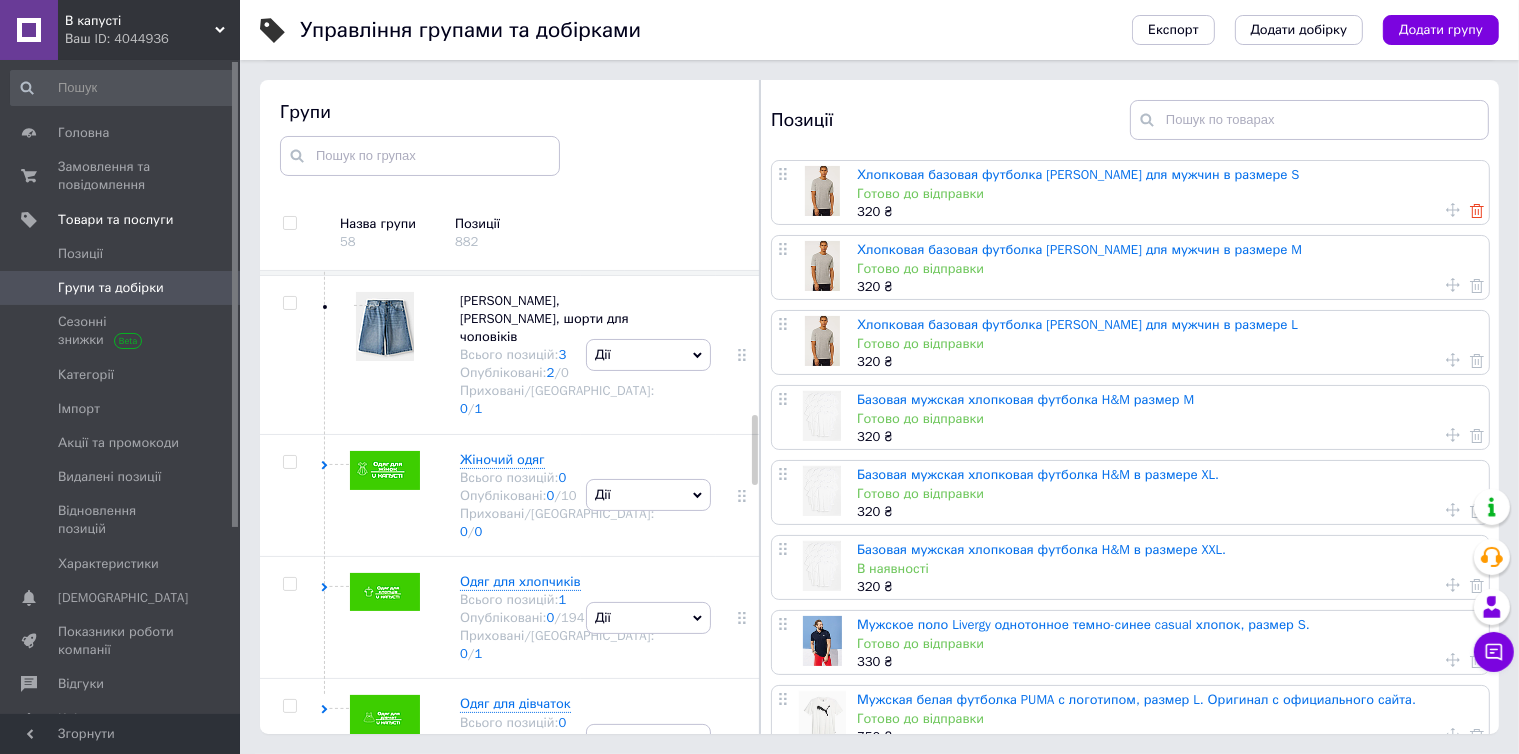 click 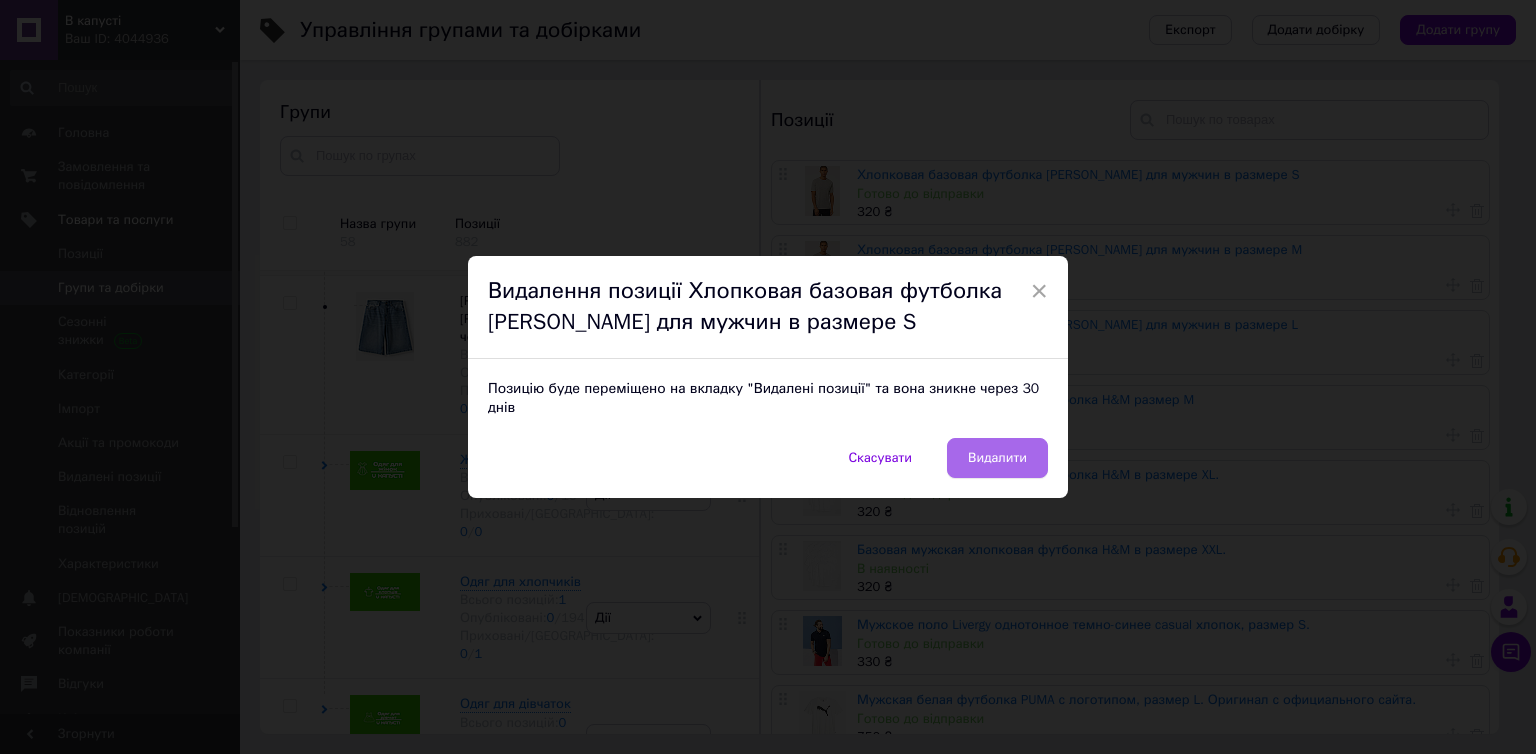 click on "Видалити" at bounding box center (997, 458) 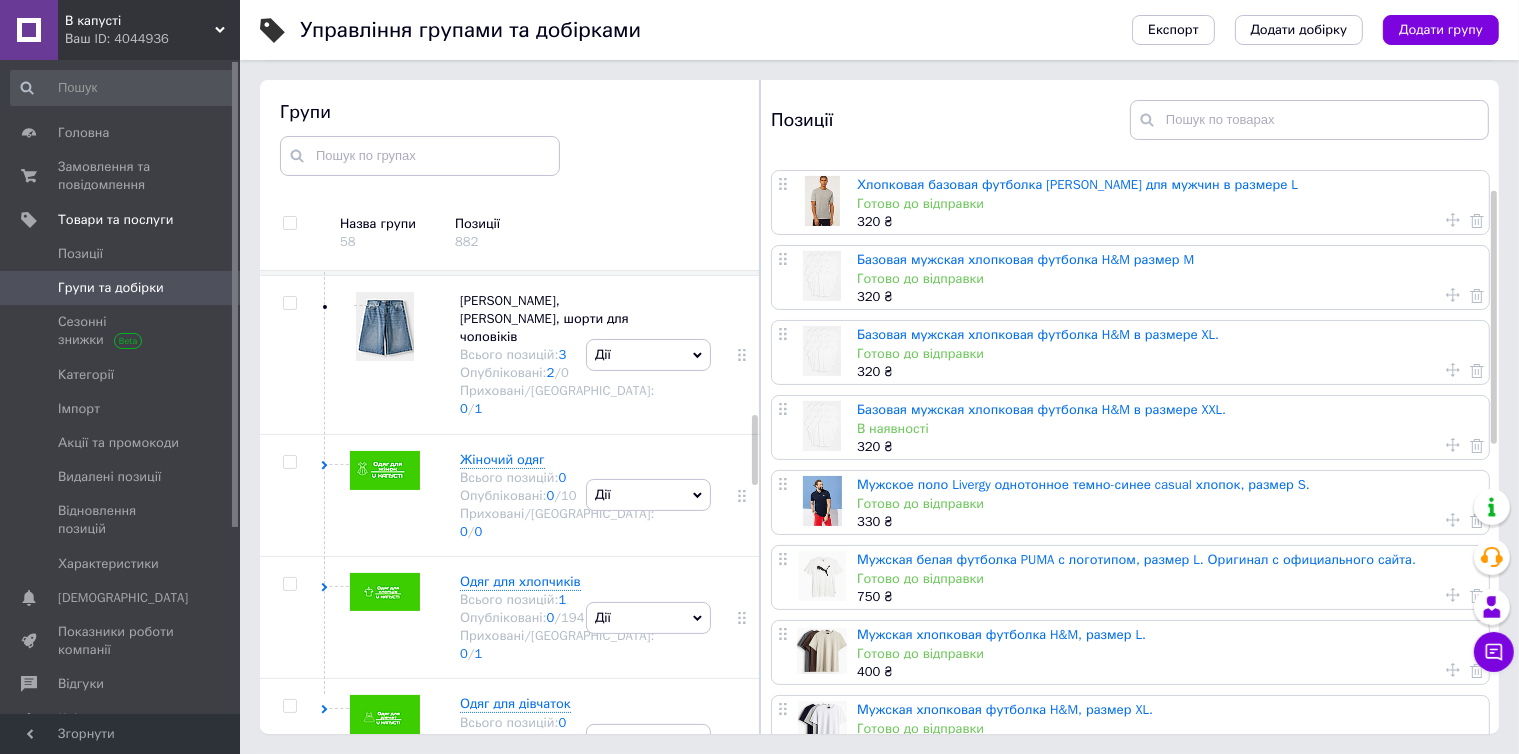 scroll, scrollTop: 100, scrollLeft: 0, axis: vertical 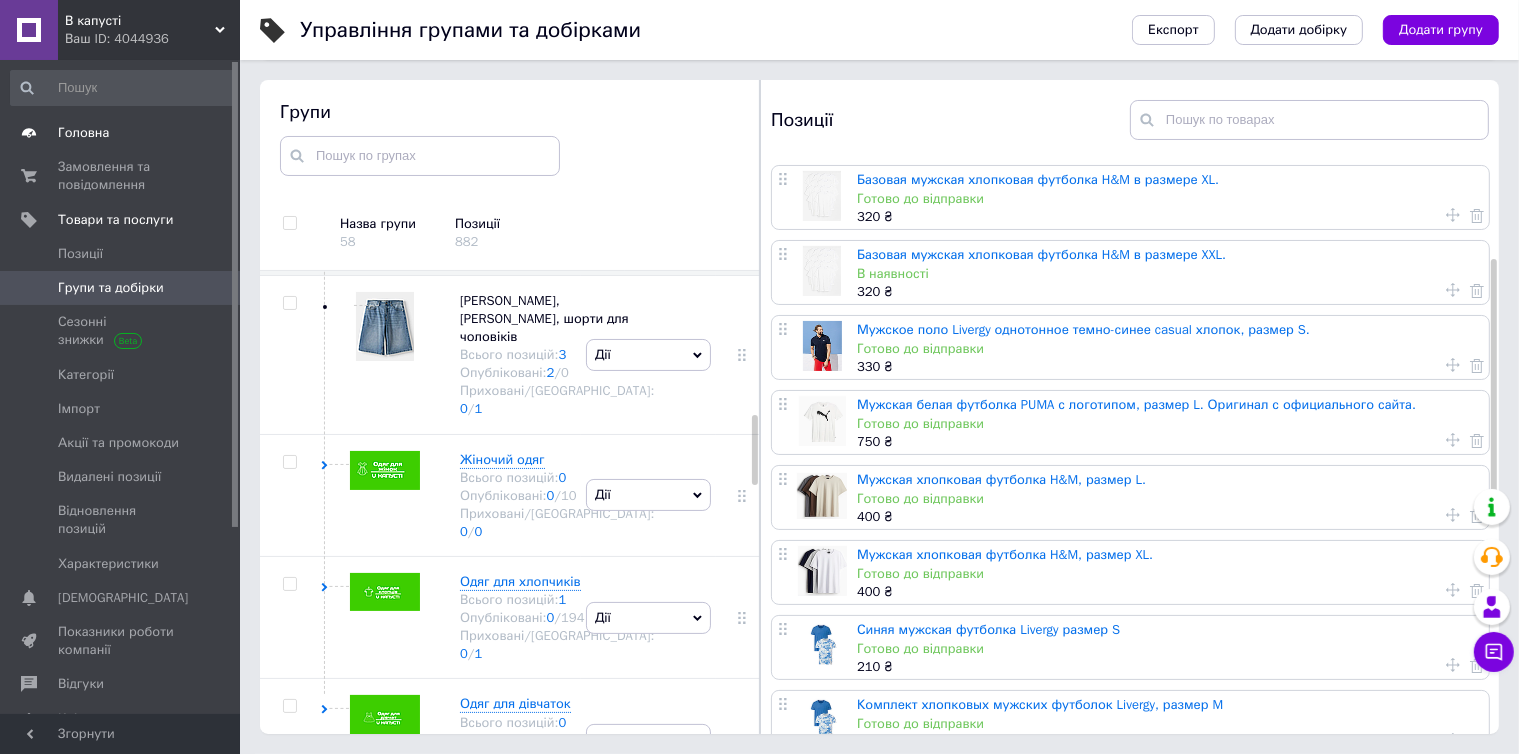 click on "Головна" at bounding box center (121, 133) 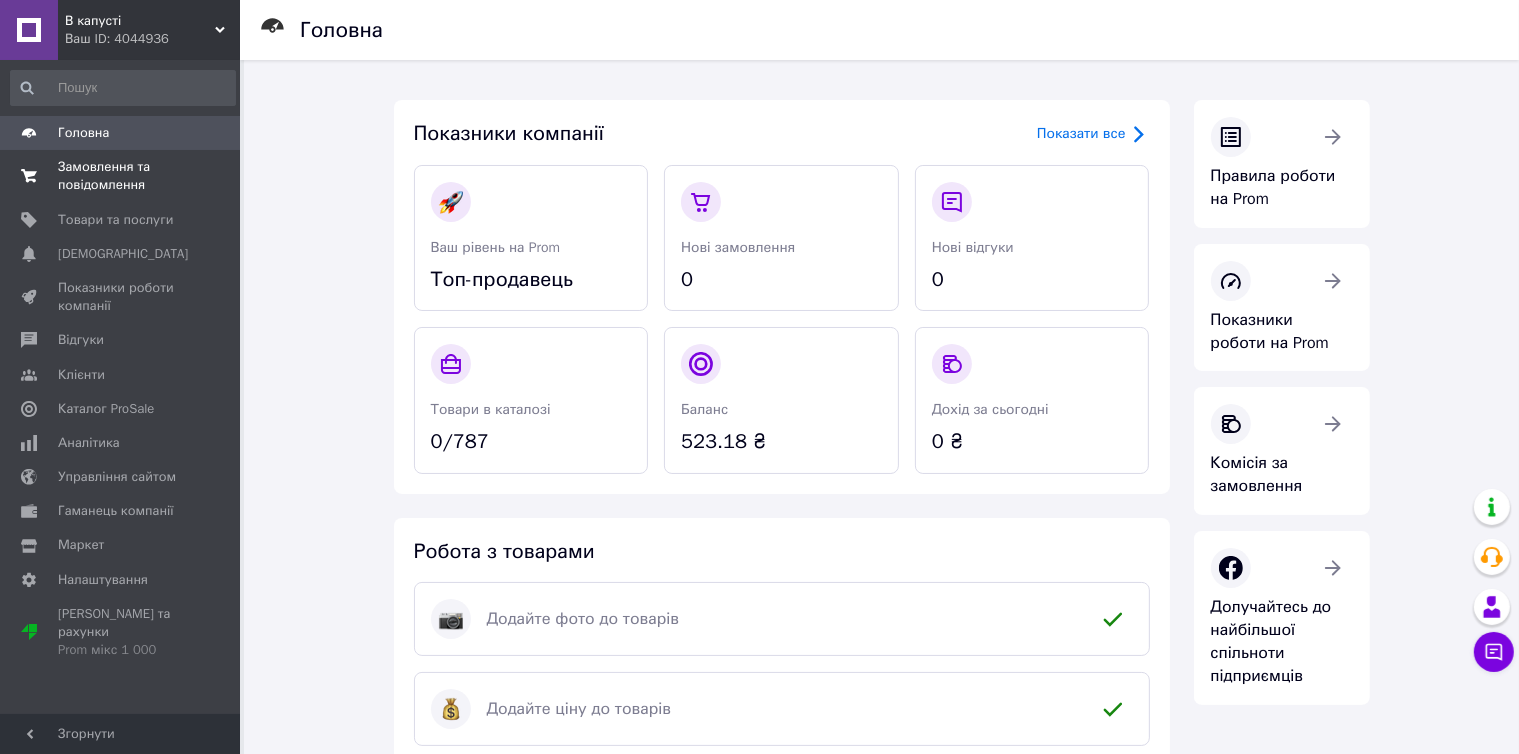 click on "Замовлення та повідомлення" at bounding box center [121, 176] 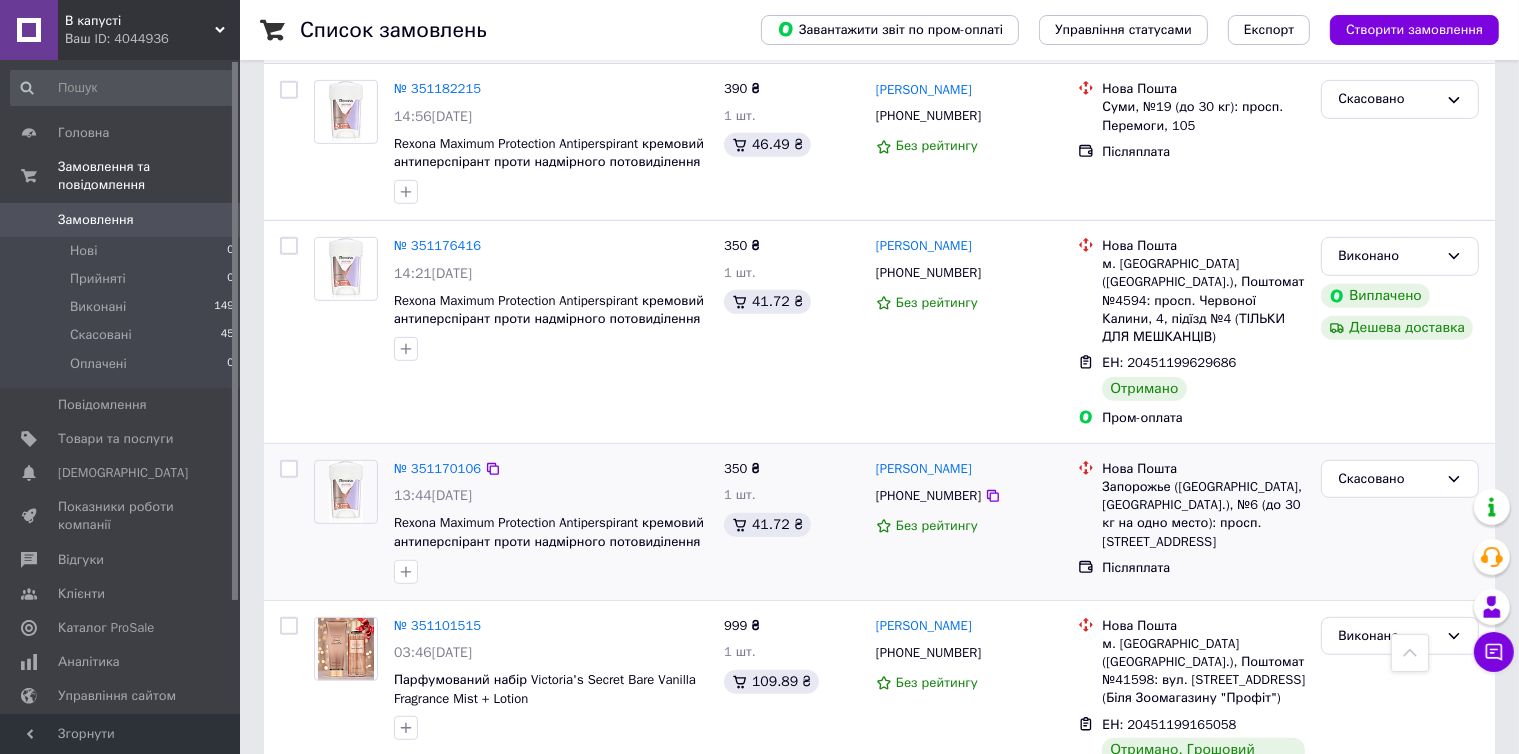 scroll, scrollTop: 1100, scrollLeft: 0, axis: vertical 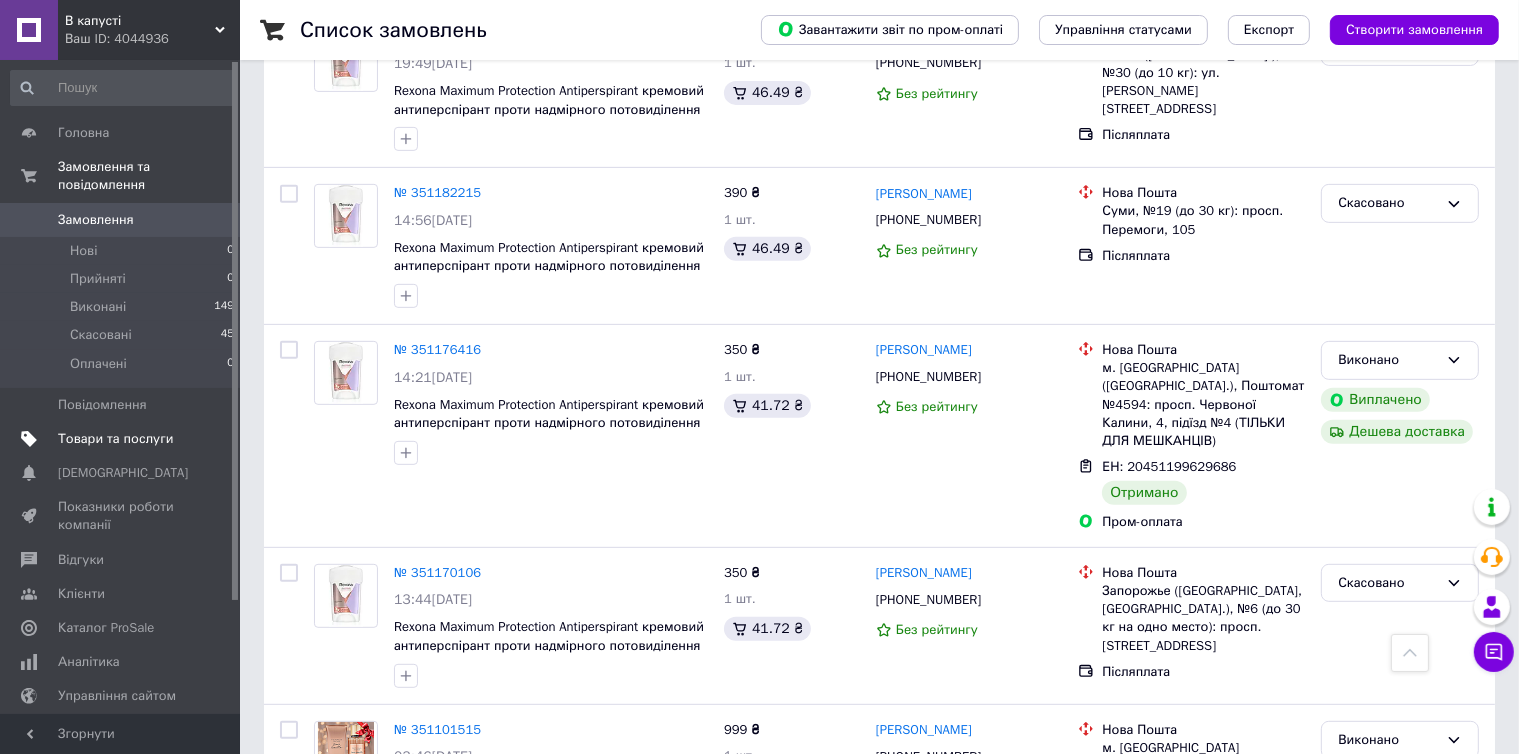 click on "Товари та послуги" at bounding box center (115, 439) 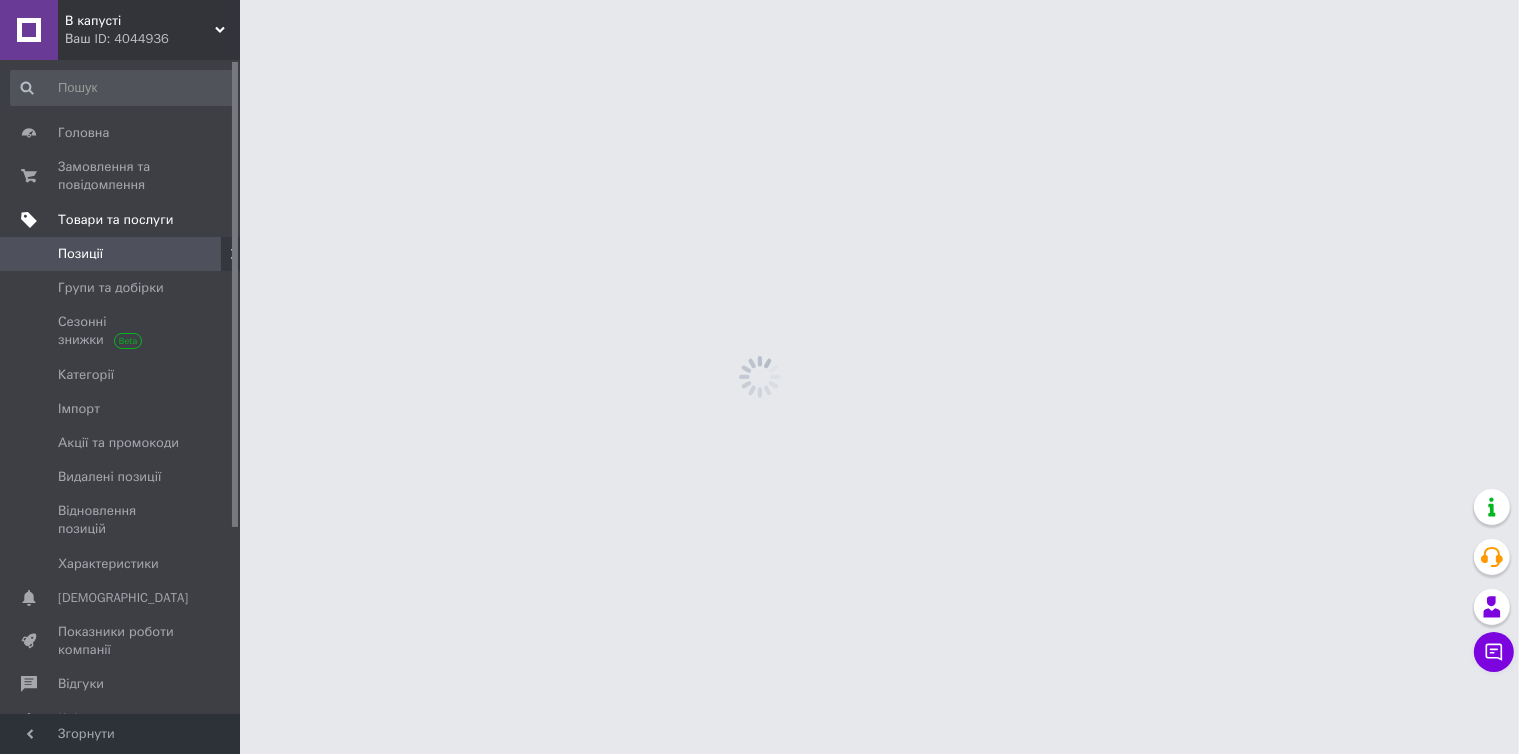 scroll, scrollTop: 0, scrollLeft: 0, axis: both 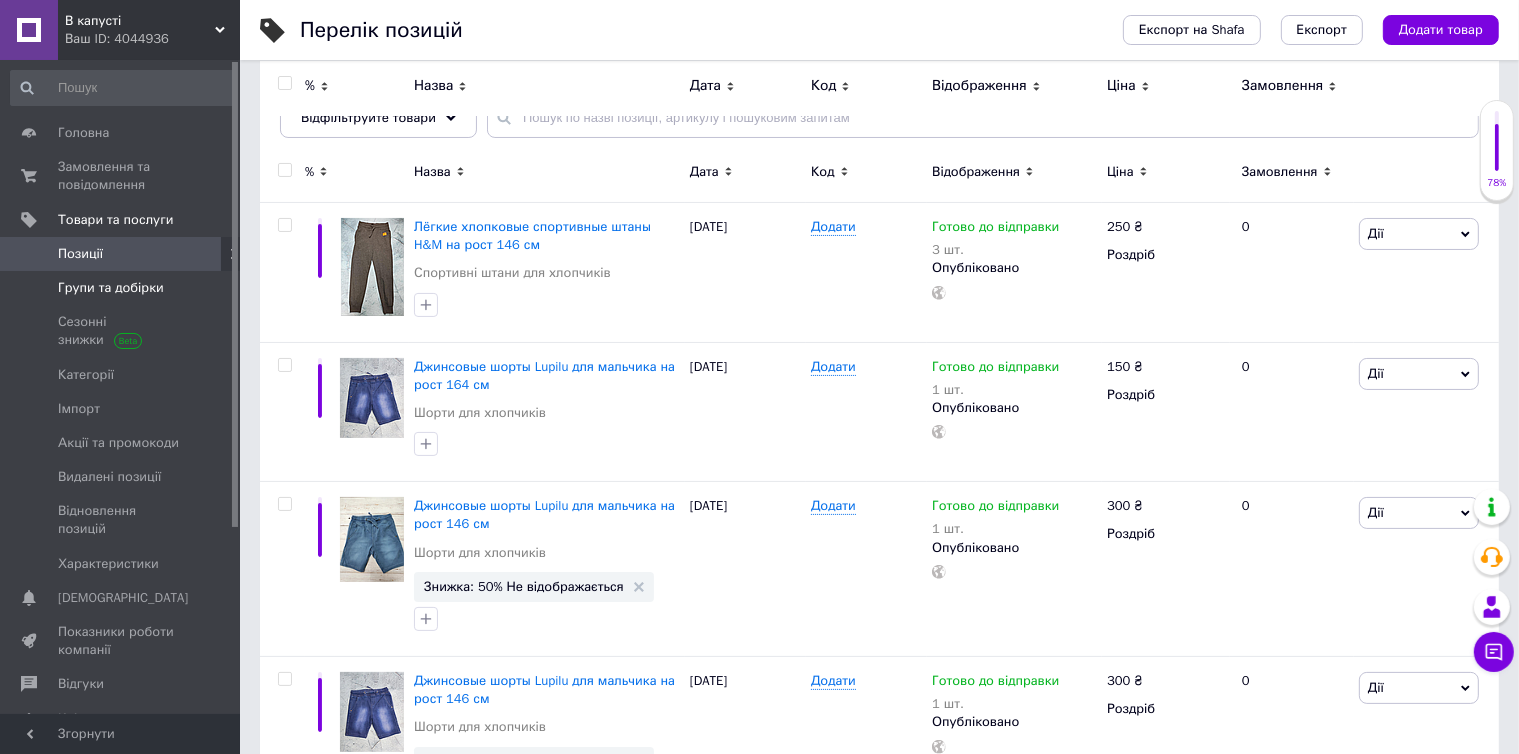 click on "Групи та добірки" at bounding box center [111, 288] 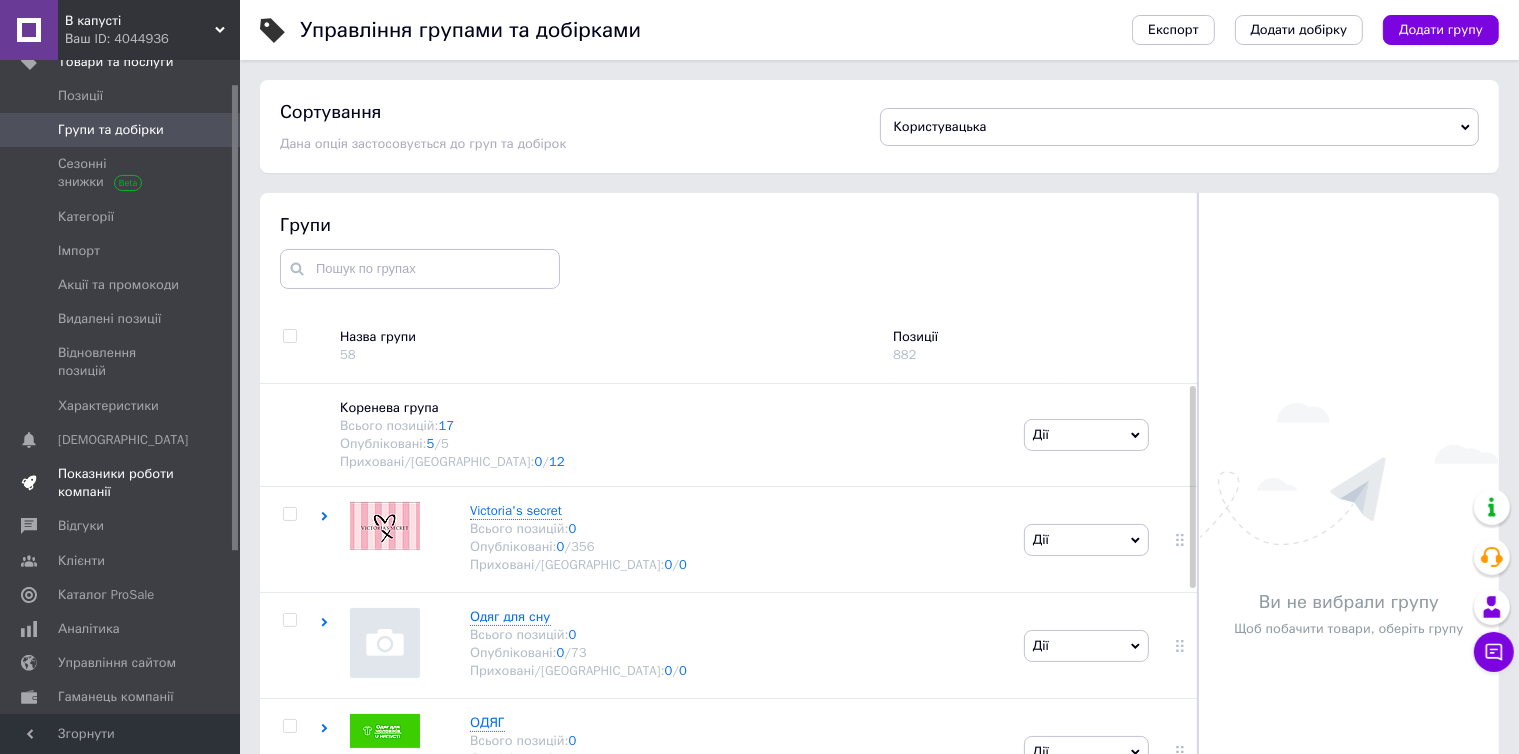 scroll, scrollTop: 260, scrollLeft: 0, axis: vertical 